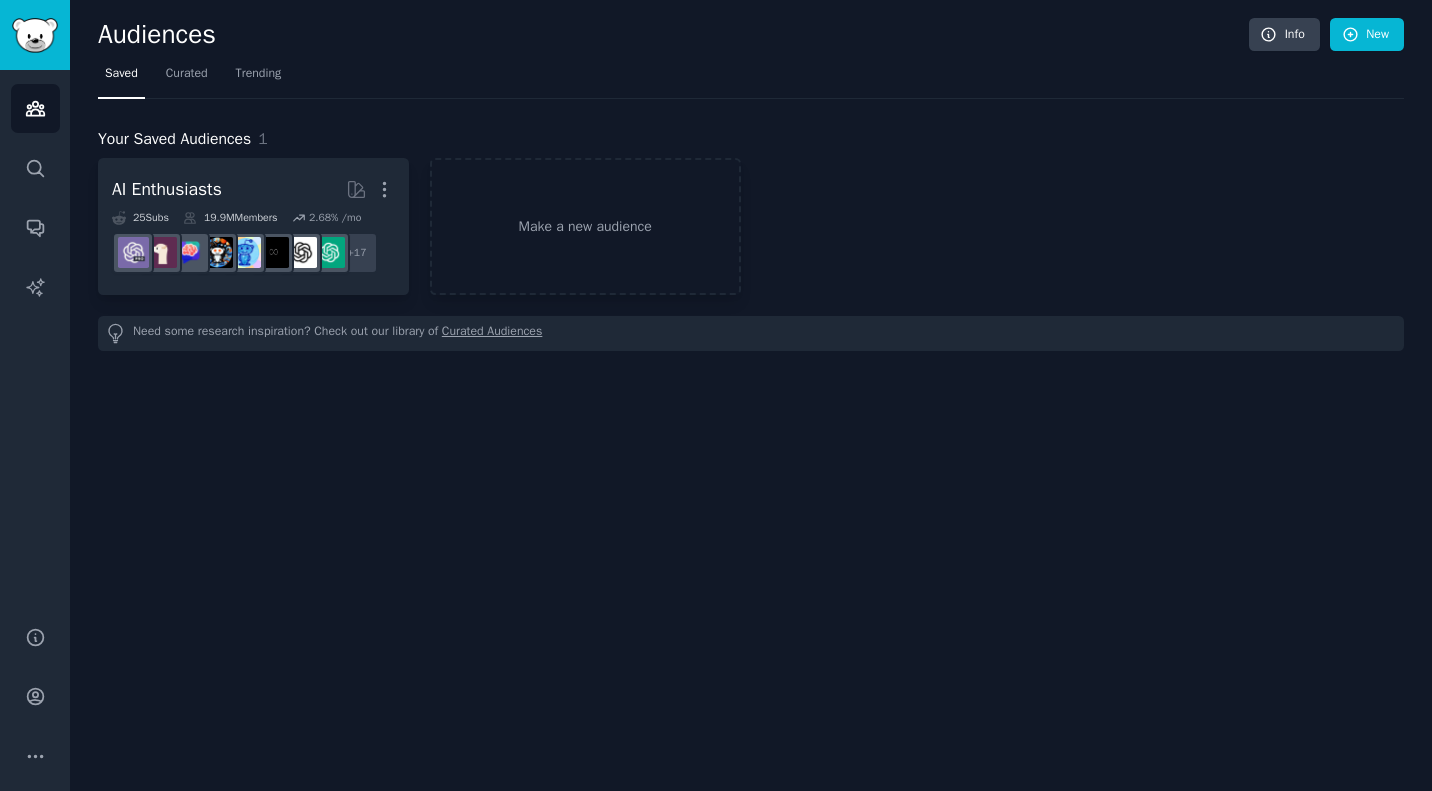scroll, scrollTop: 0, scrollLeft: 0, axis: both 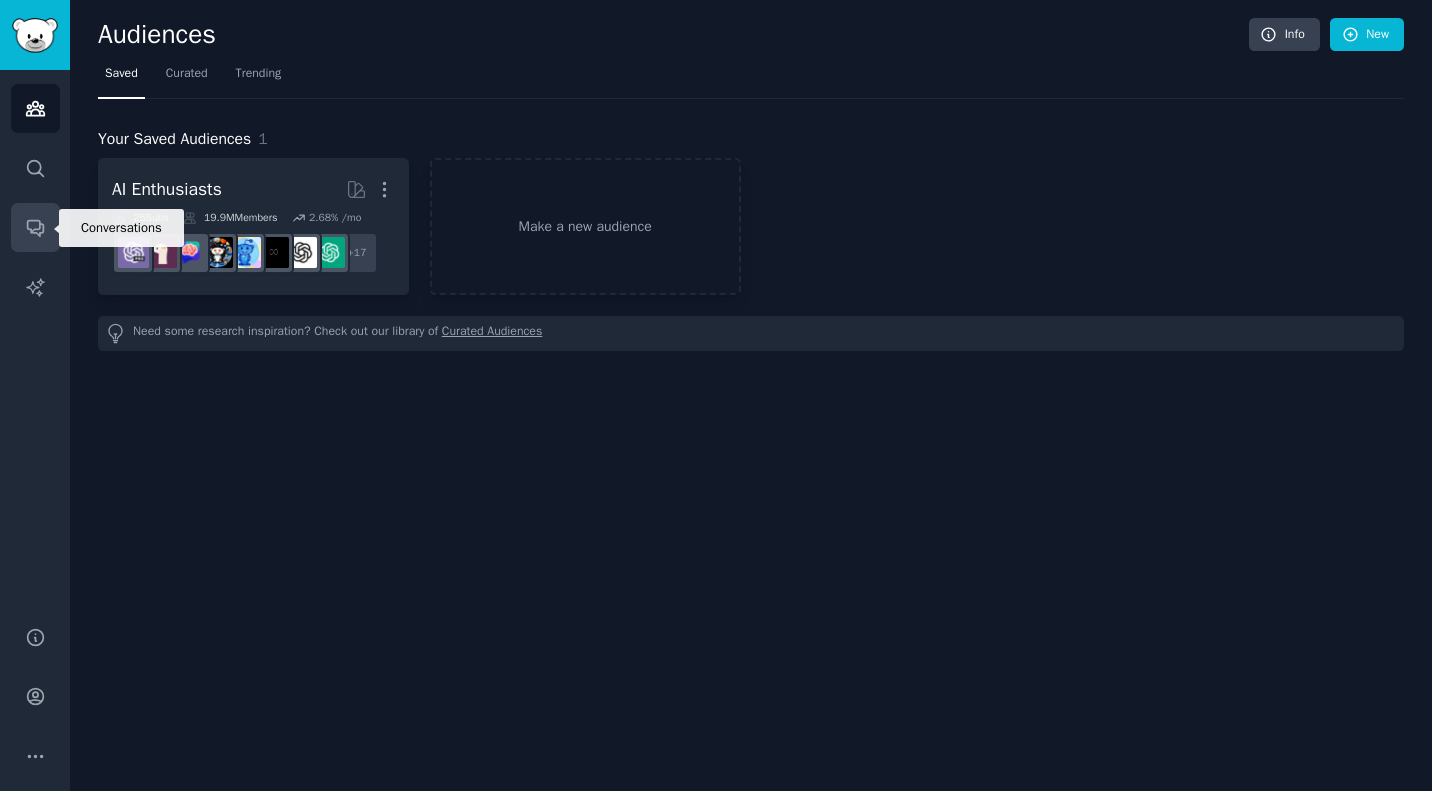 click 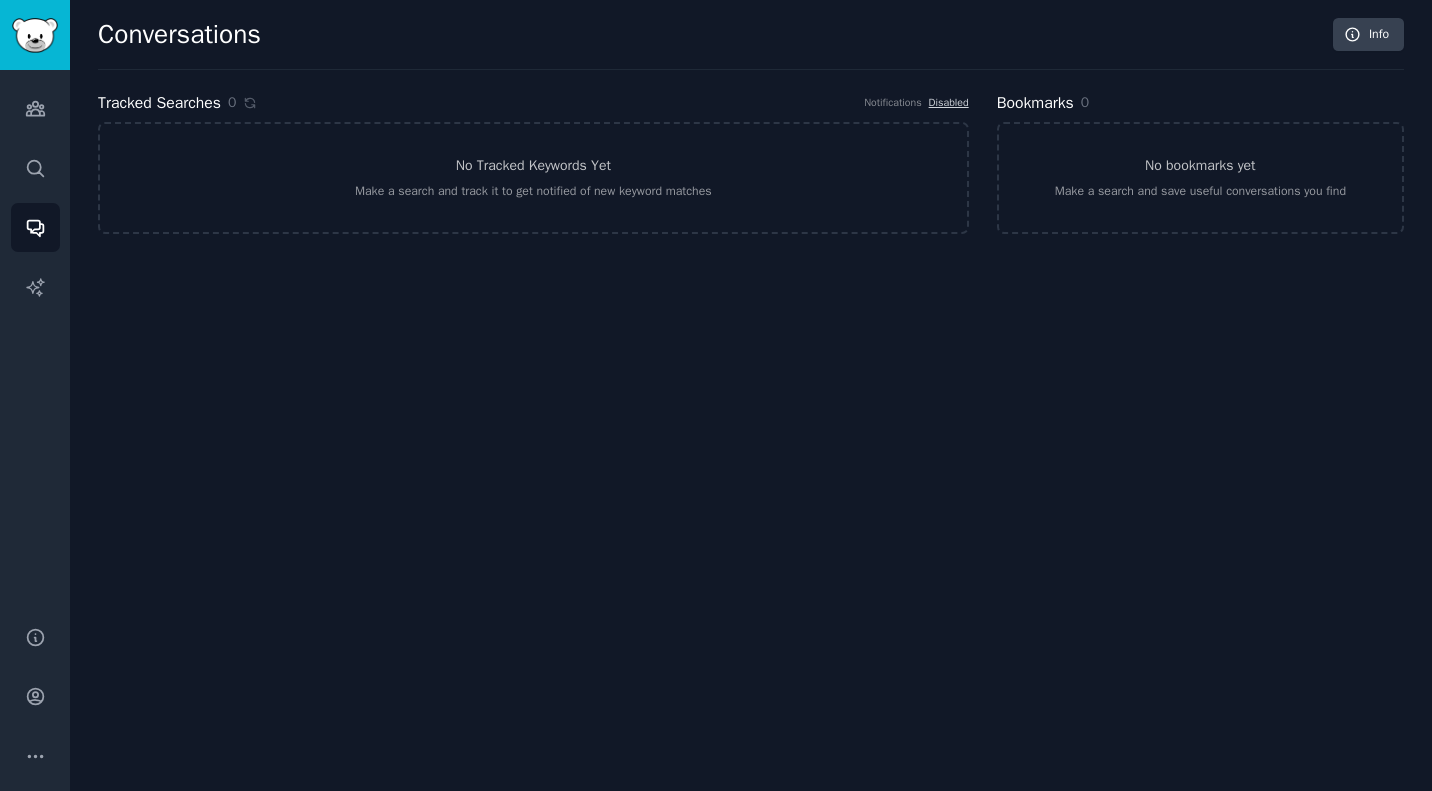 click on "Conversations Info Tracked Searches 0 Notifications Disabled No Tracked Keywords Yet Make a search and track it to get notified of new keyword matches Bookmarks 0 No bookmarks yet Make a search and save useful conversations you find" 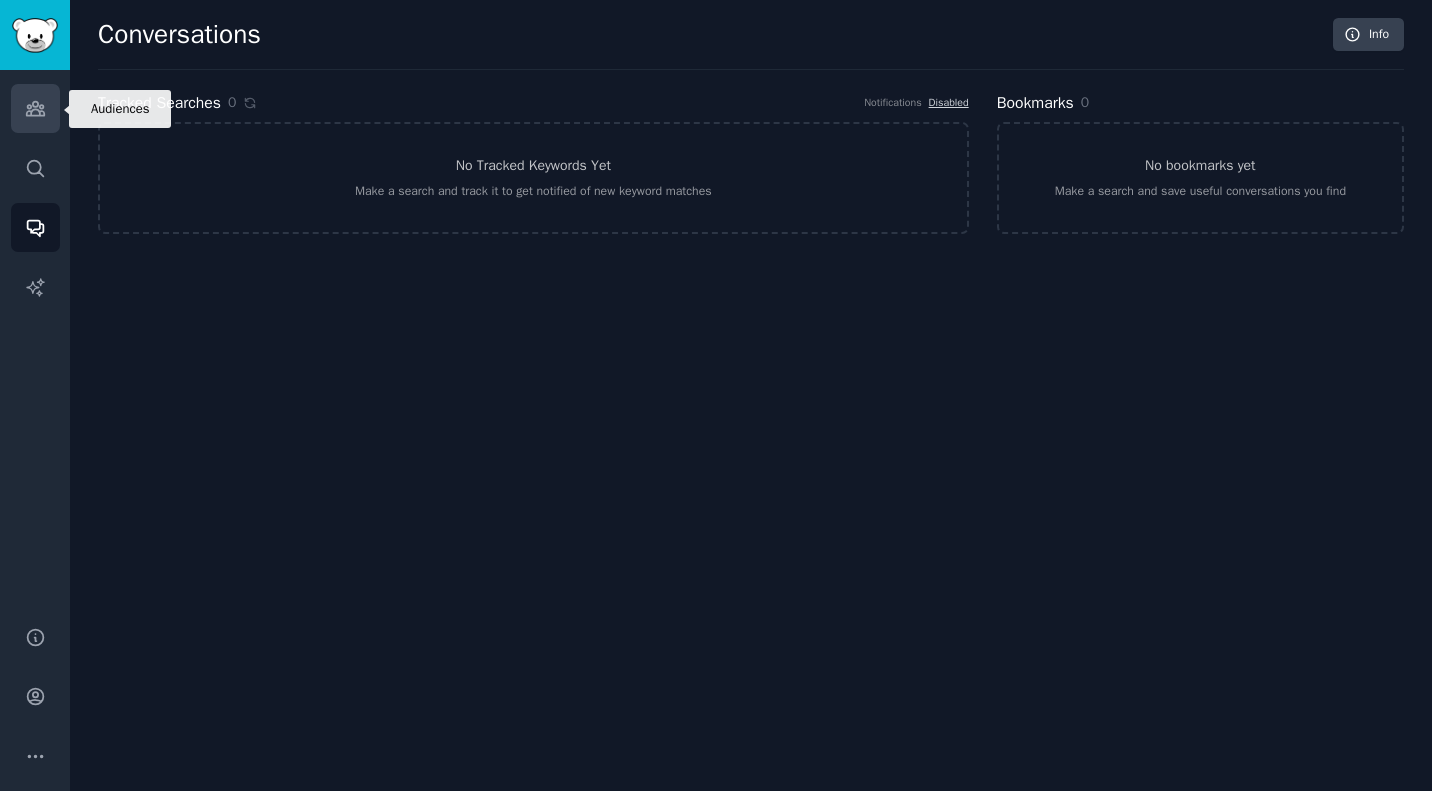 click 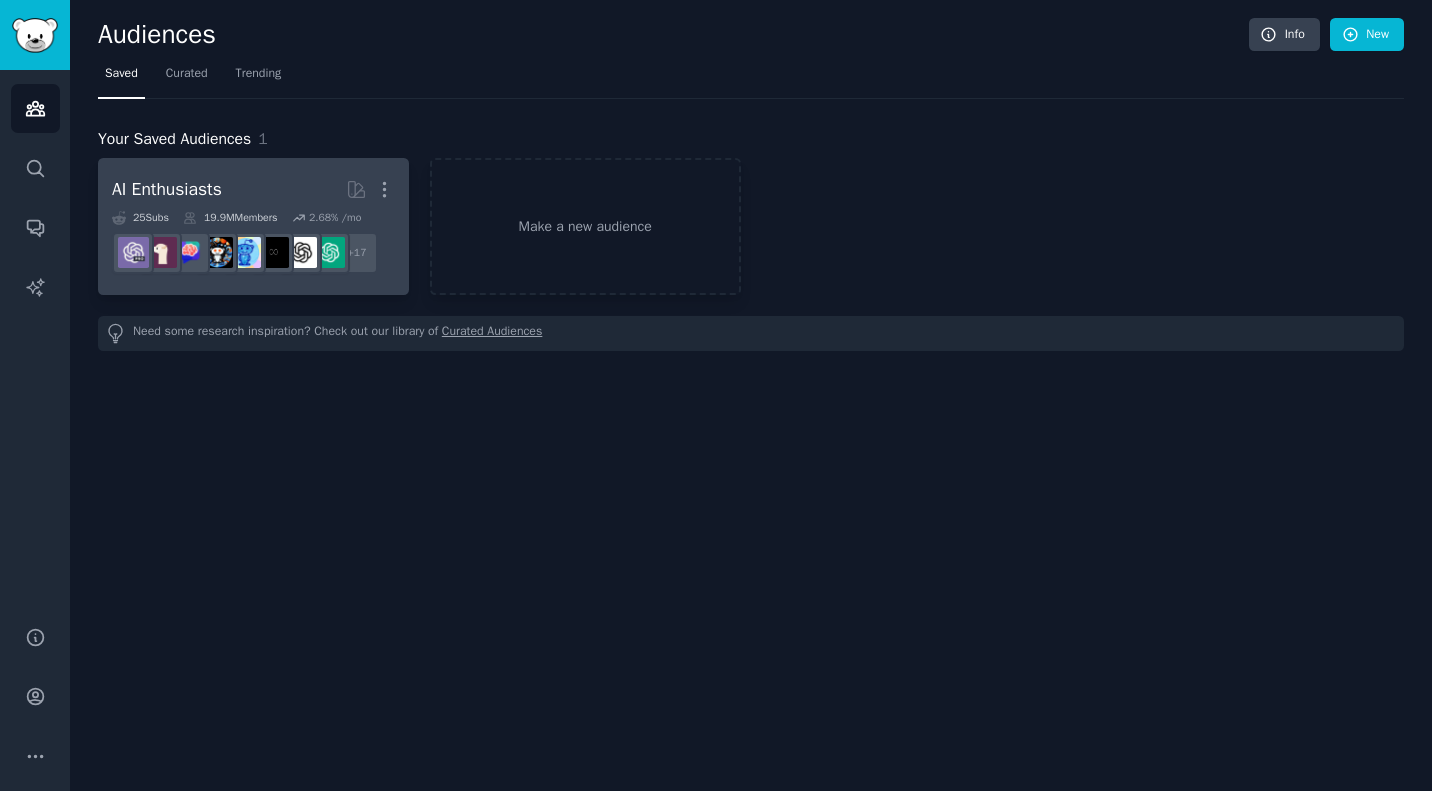 click on "AI Enthusiasts More" at bounding box center (253, 189) 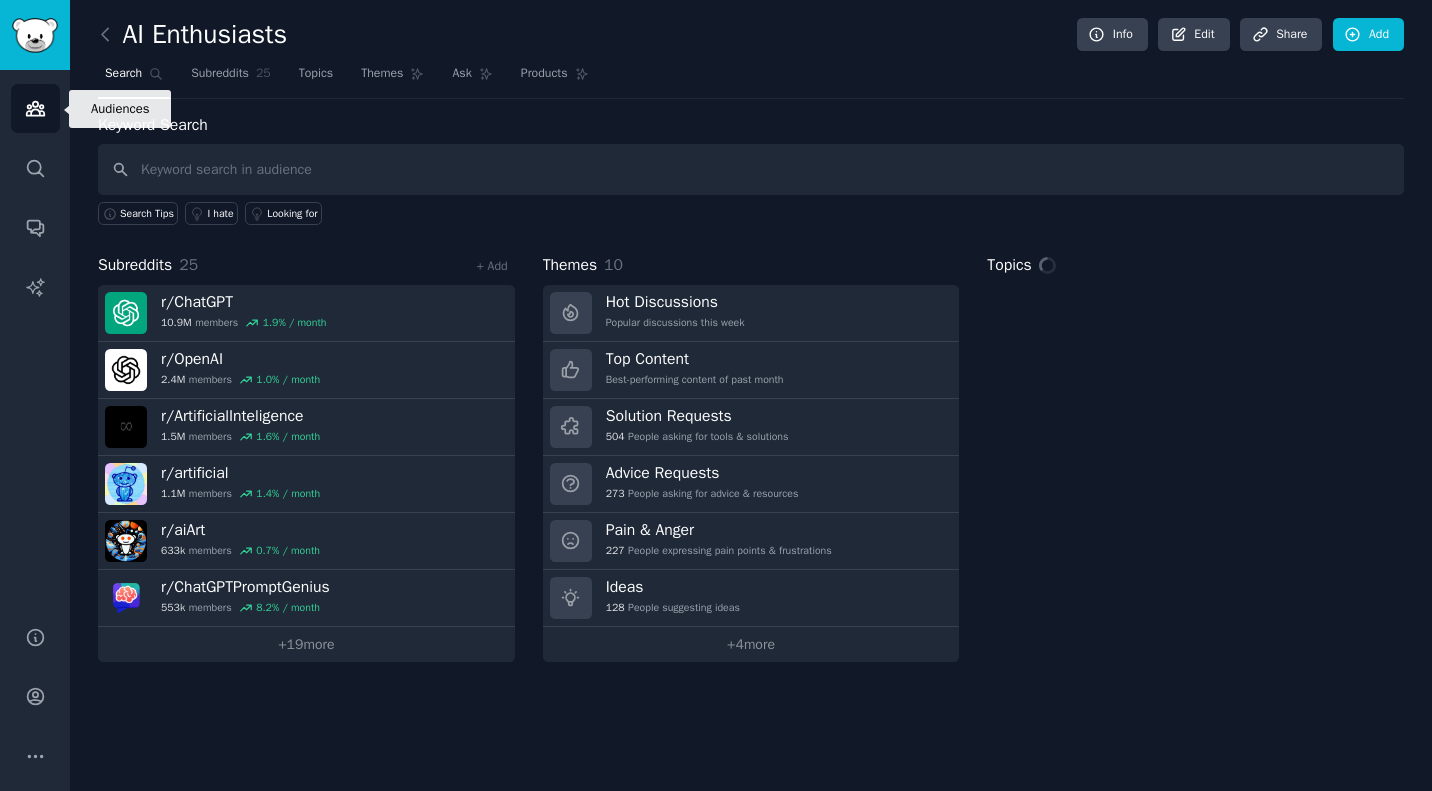 click on "Audiences" at bounding box center (35, 108) 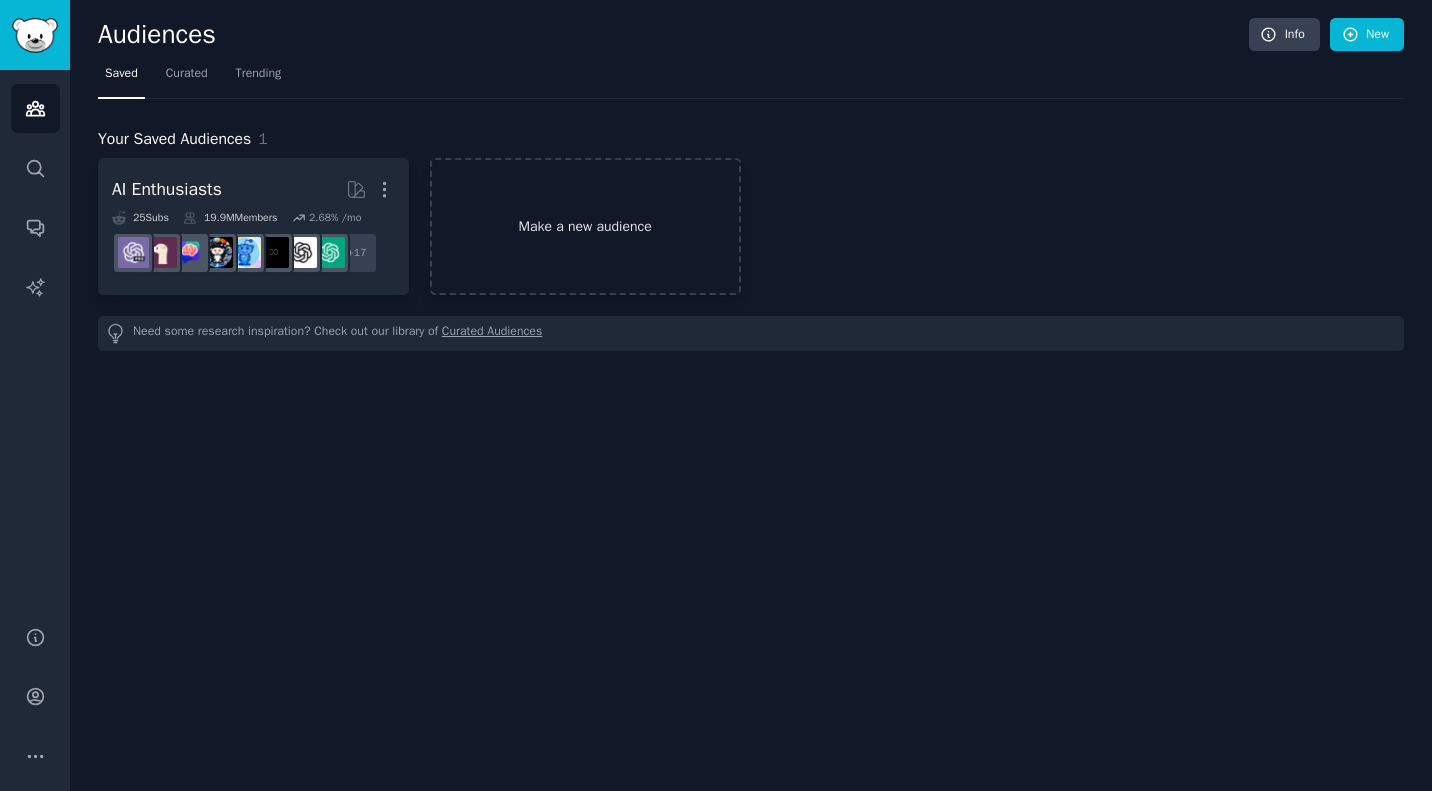 click on "Make a new audience" at bounding box center (585, 226) 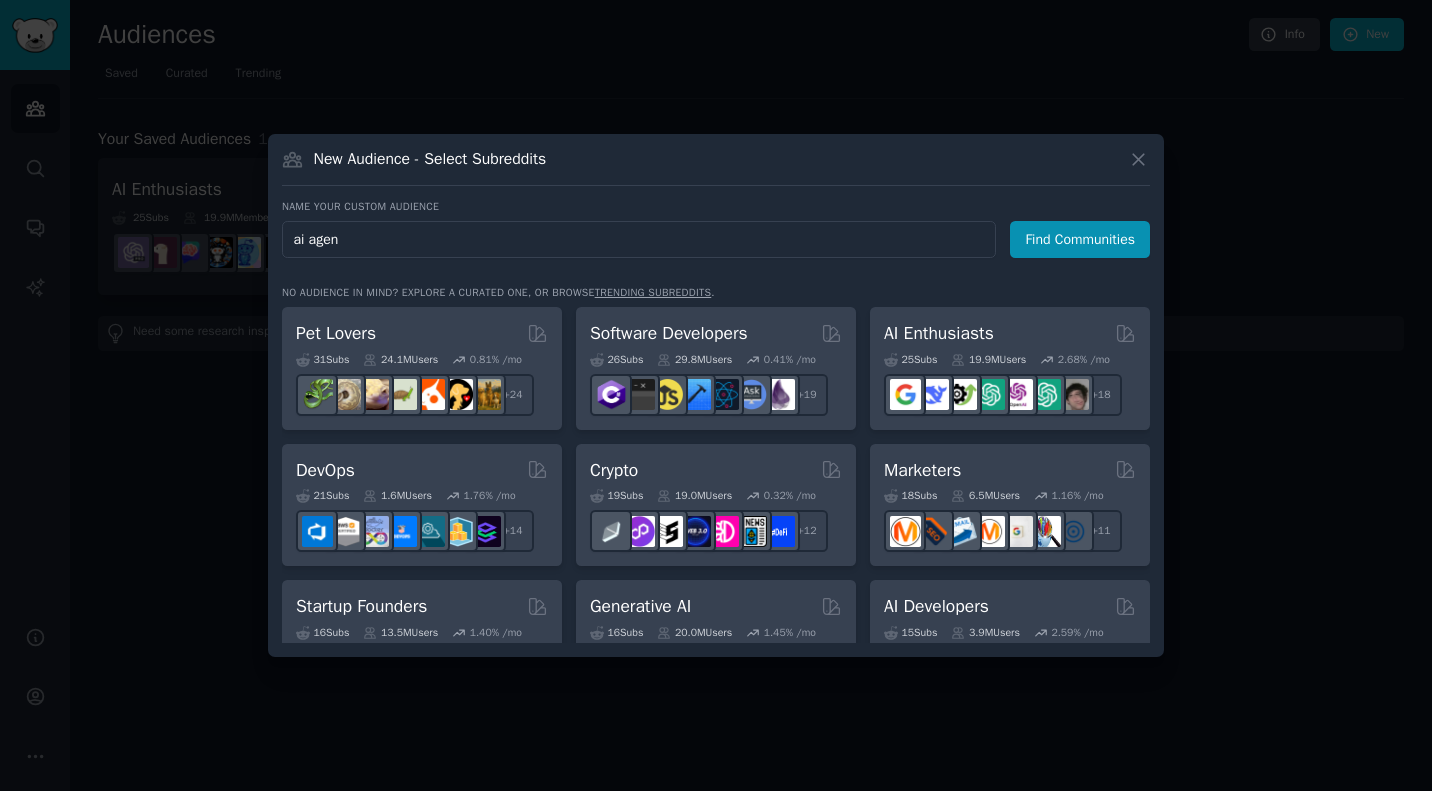 type on "ai agent" 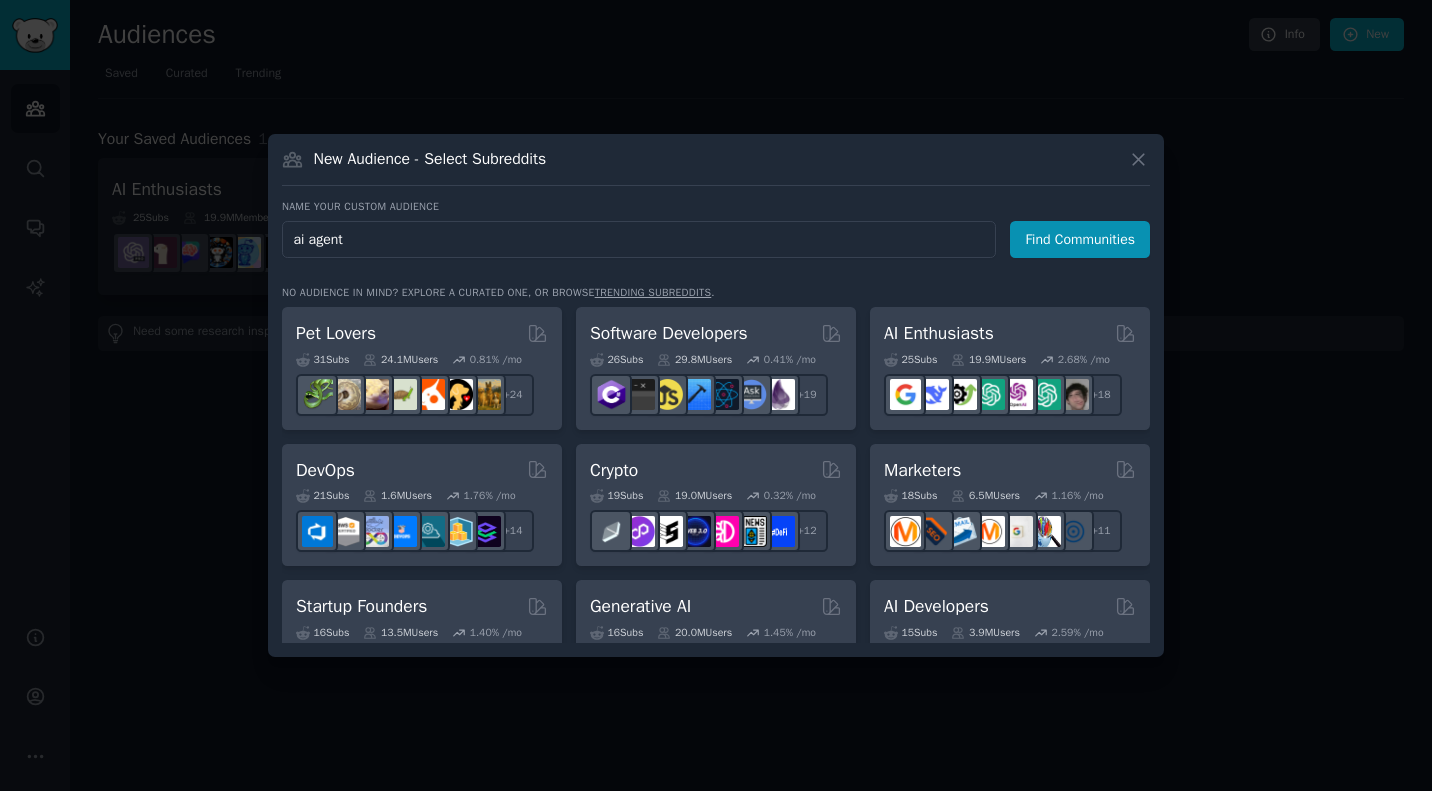 click on "Find Communities" at bounding box center [1080, 239] 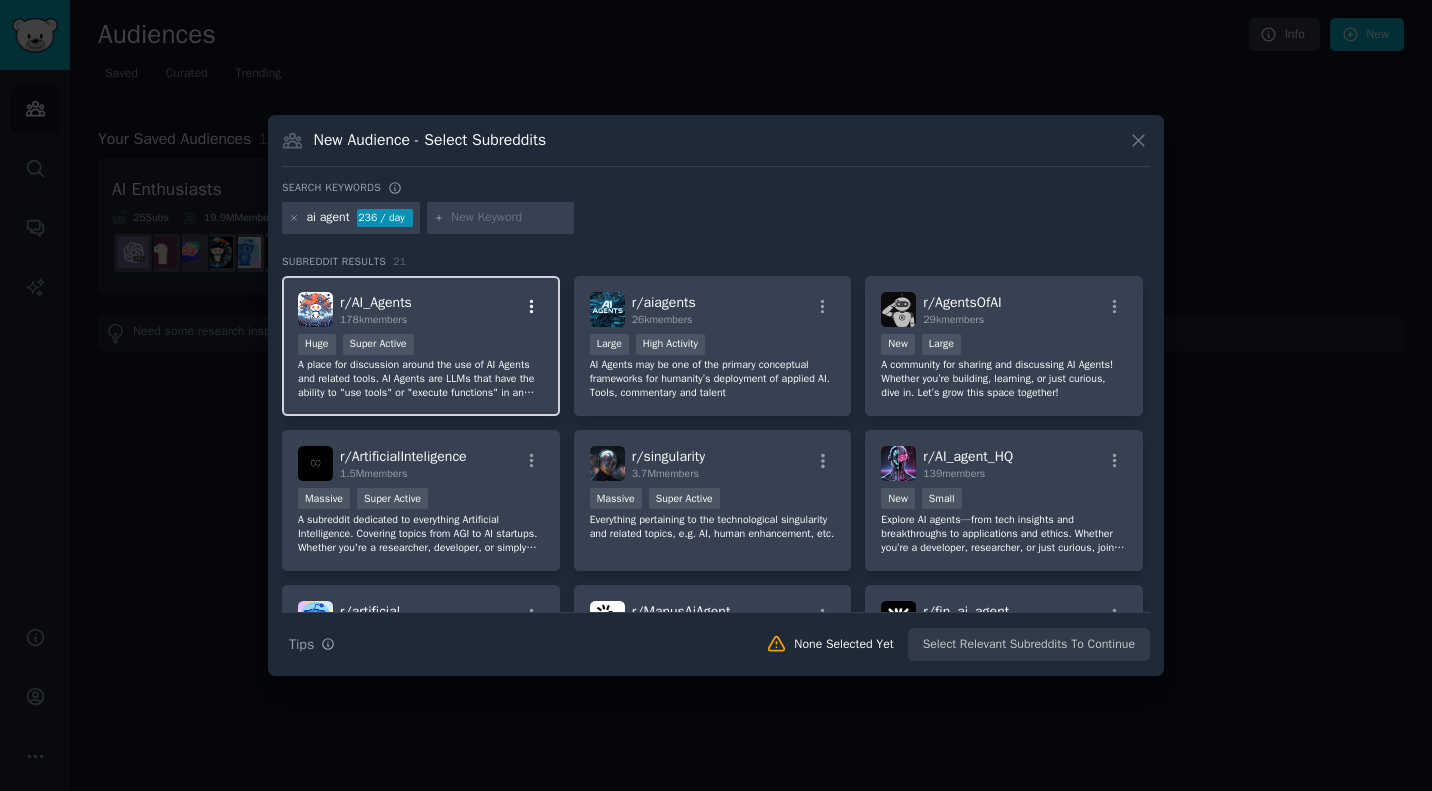 click 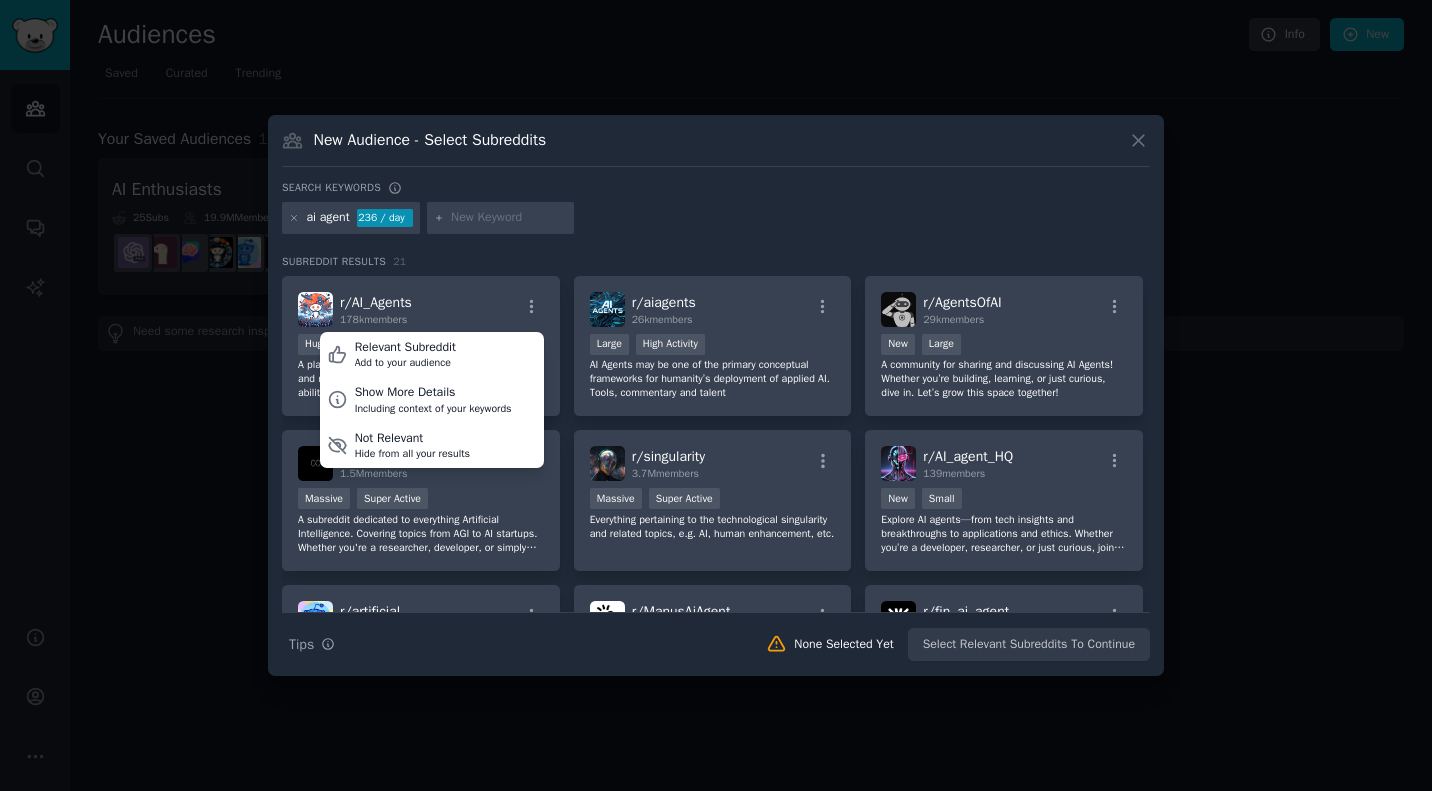 click on "Search keywords ai agent 236 / day Subreddit Results 21 r/ AI_Agents 178k  members Relevant Subreddit Add to your audience Show More Details Including context of your keywords Not Relevant Hide from all your results Huge Super Active A place for discussion around the use of AI Agents and related tools. AI Agents are LLMs that have the ability to "use tools" or "execute functions" in an autonomous or semi-autonomous (also known as human-in-the-loop) fashion.
Follow our event calendar: https://lu.ma/oss4ai
Join us on Discord! https://discord.gg/6tGkQcFjBY r/ aiagents 26k  members Large High Activity AI Agents may be one of the primary conceptual frameworks for humanity’s deployment of applied AI.
Tools, commentary and talent r/ AgentsOfAI 29k  members New Large A community for sharing and discussing AI Agents! Whether you’re building, learning, or just curious, dive in.
Let’s grow this space together! r/ ArtificialInteligence 1.5M  members Massive Super Active r/ singularity 3.7M  members Massive r/" at bounding box center (716, 421) 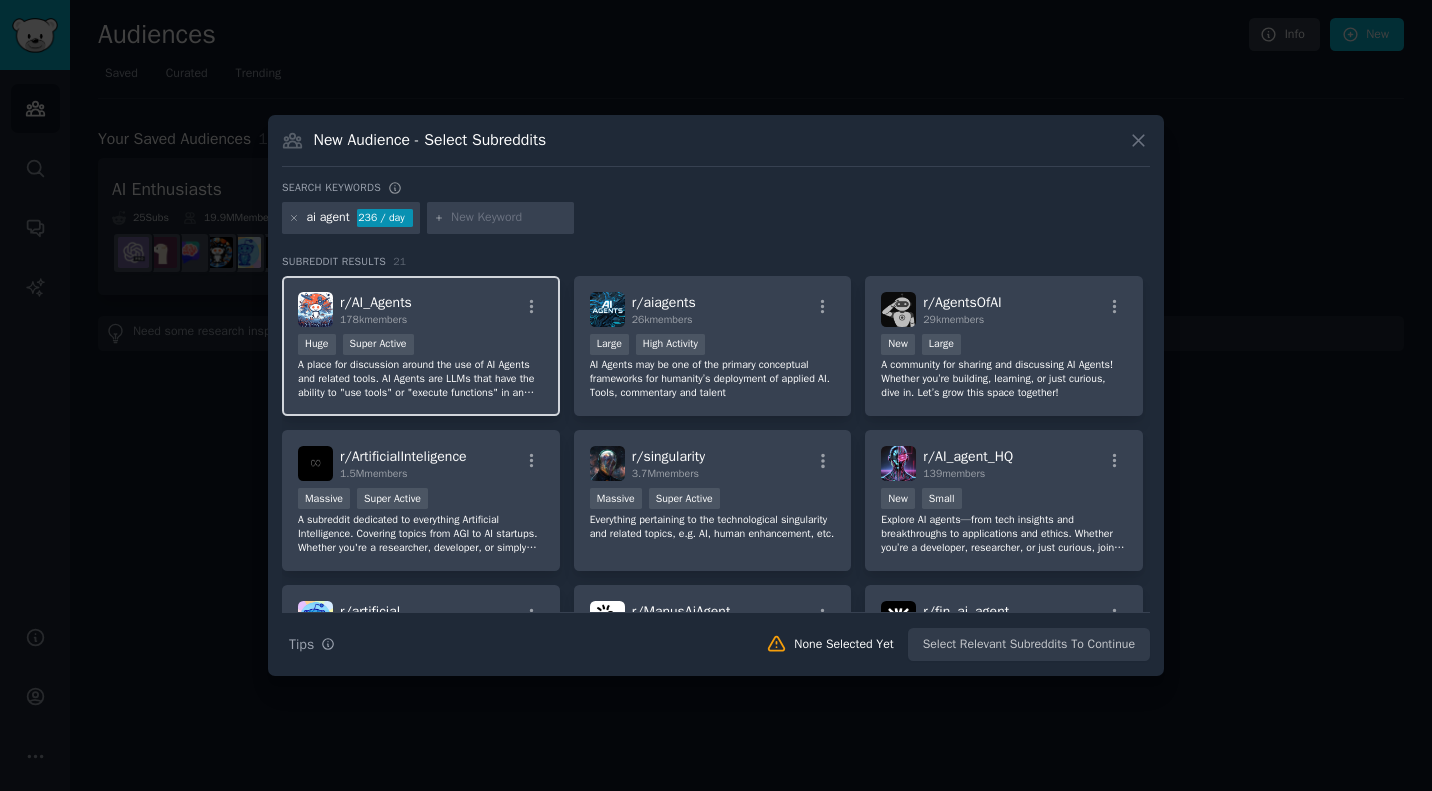 click on "r/ AI_Agents 178k  members" at bounding box center [421, 309] 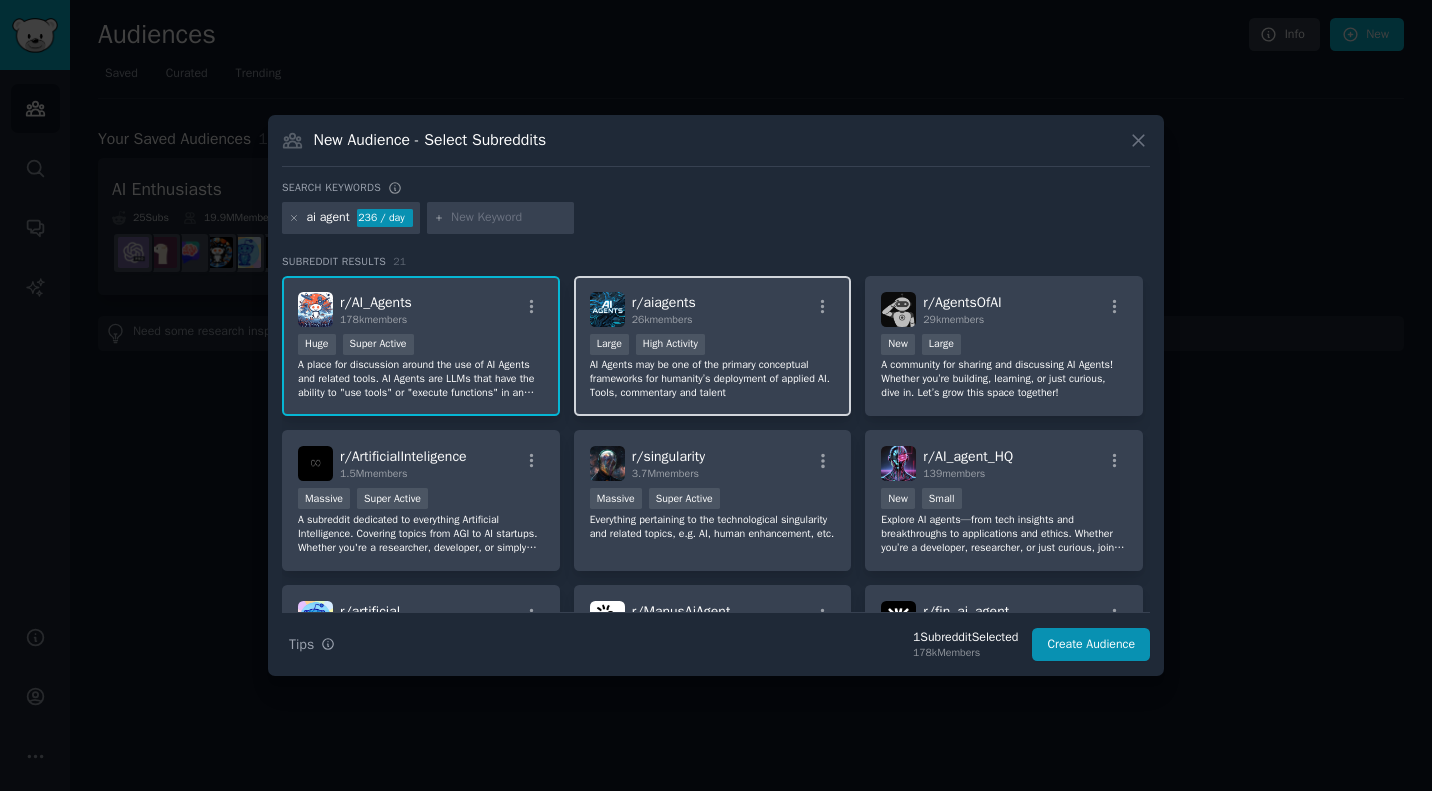 click on "r/ aiagents 26k  members" at bounding box center (713, 309) 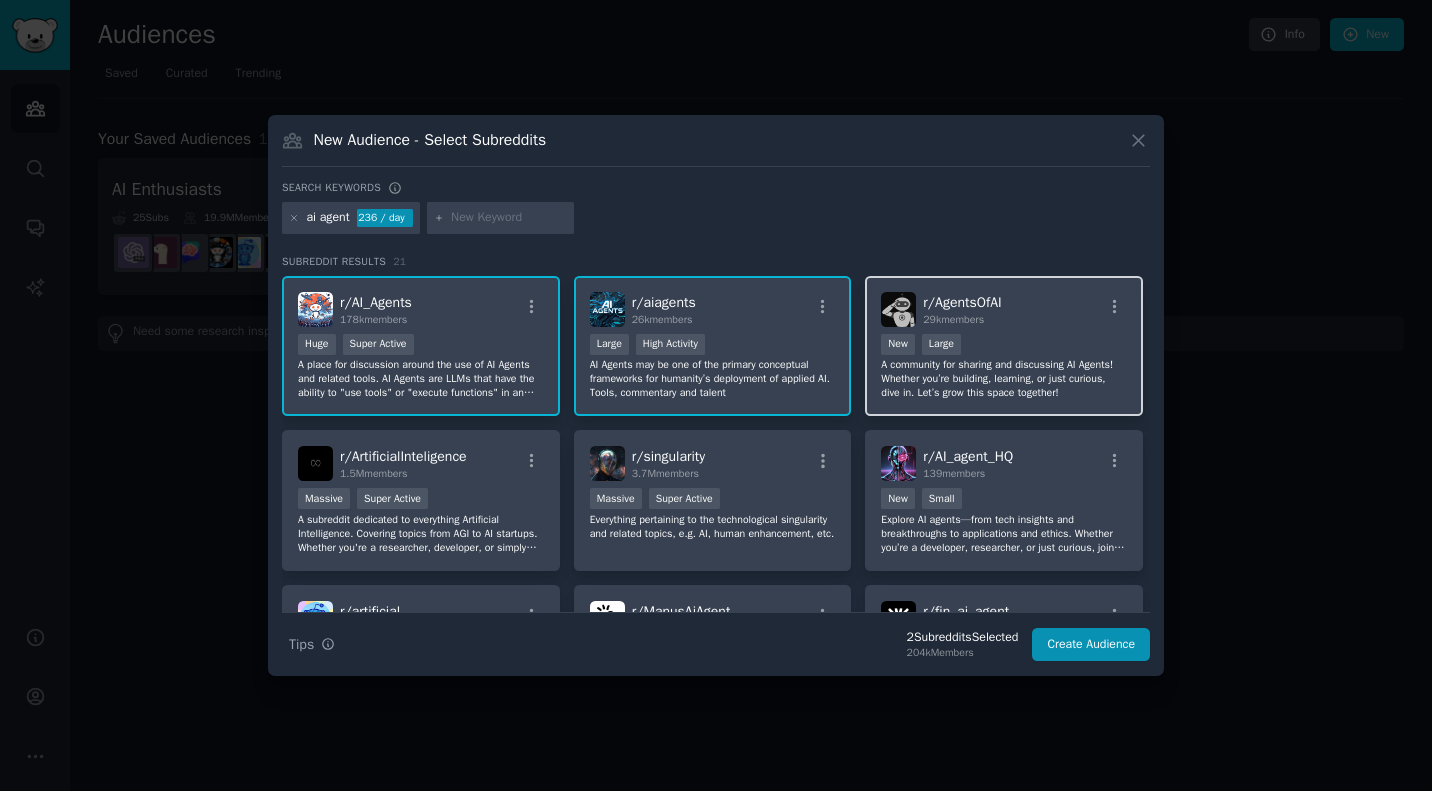 click on "r/ AgentsOfAI 29k  members New Large A community for sharing and discussing AI Agents! Whether you’re building, learning, or just curious, dive in.
Let’s grow this space together!" at bounding box center (1004, 346) 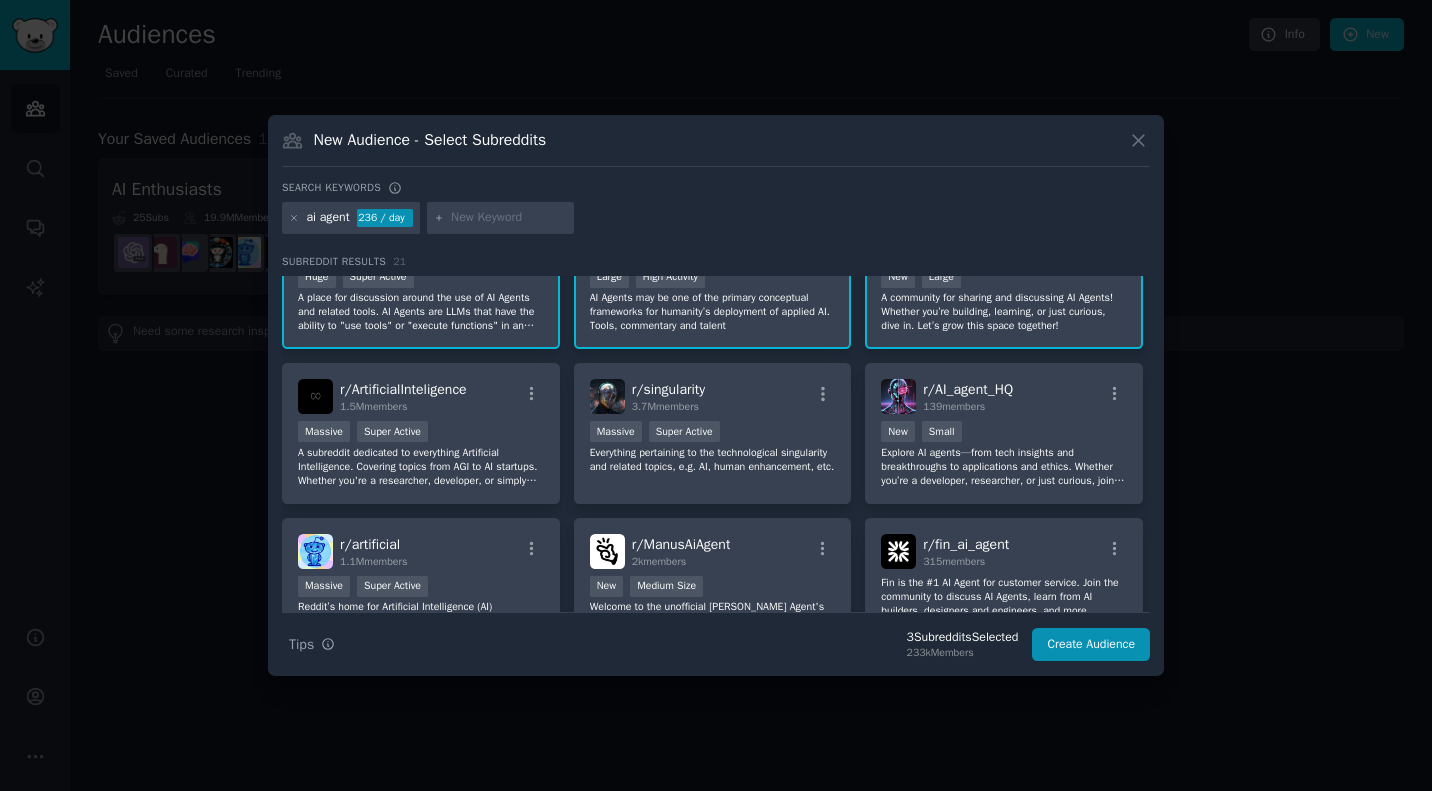 scroll, scrollTop: 68, scrollLeft: 0, axis: vertical 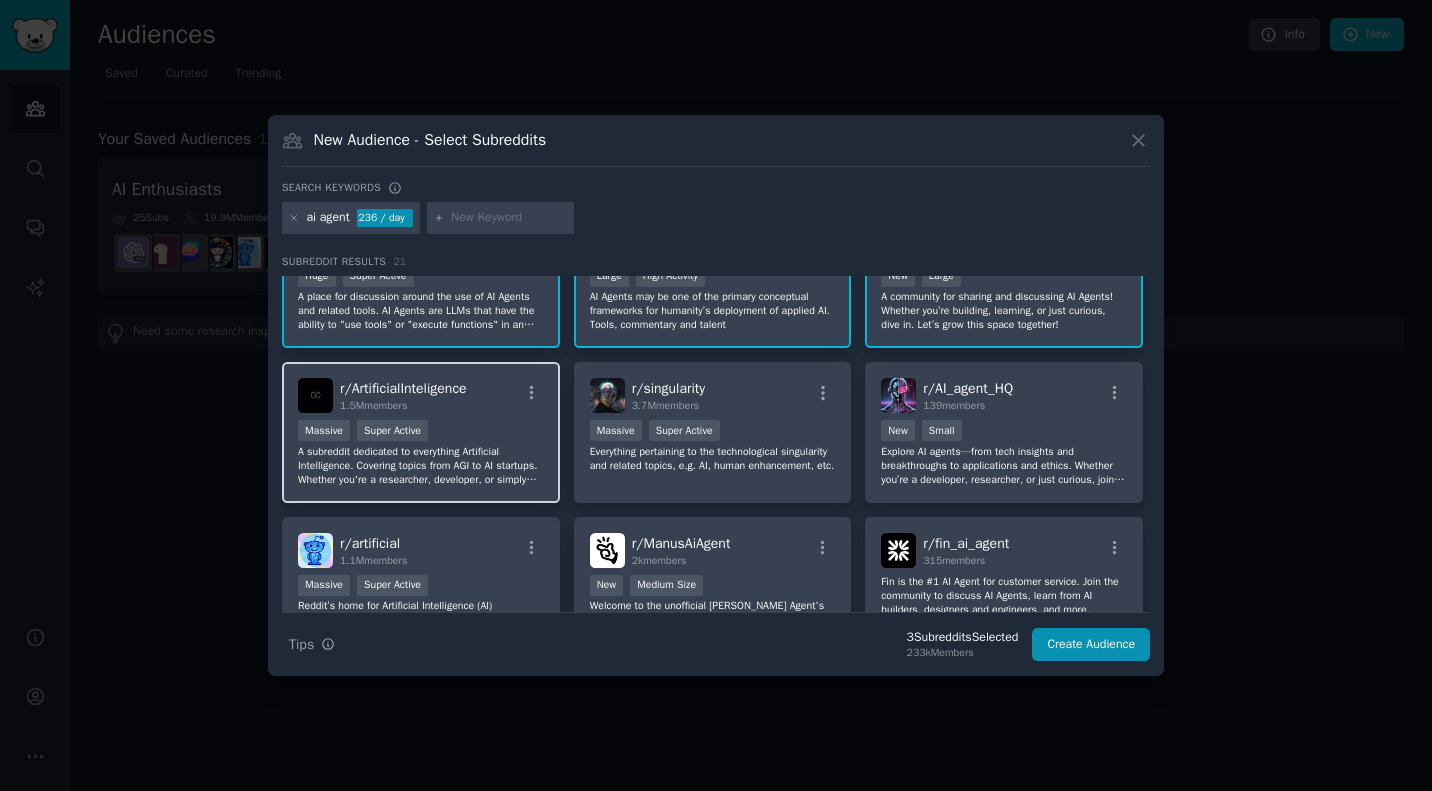 click on "Massive Super Active" at bounding box center (421, 432) 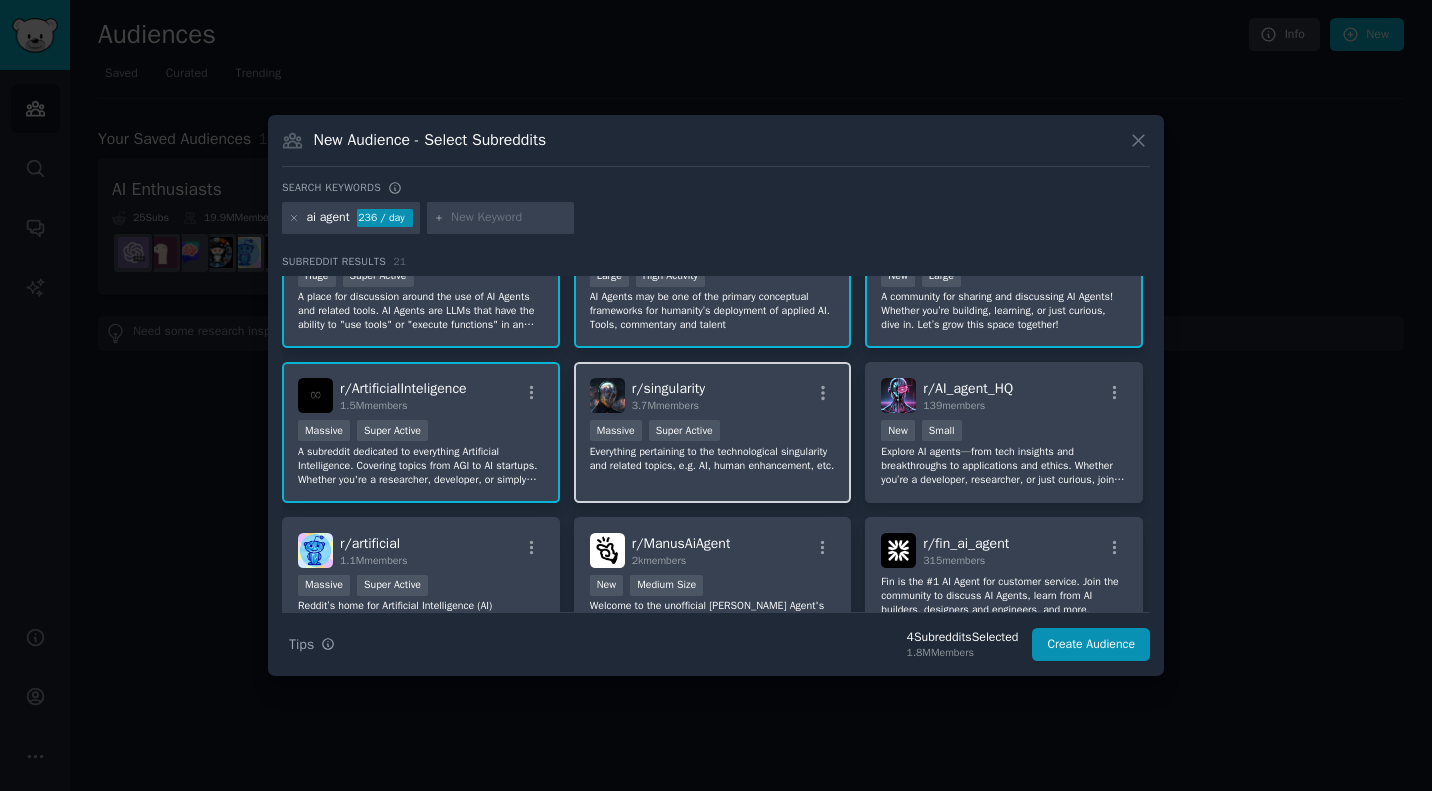 click on ">= 95th percentile for submissions / day Massive Super Active" at bounding box center (713, 432) 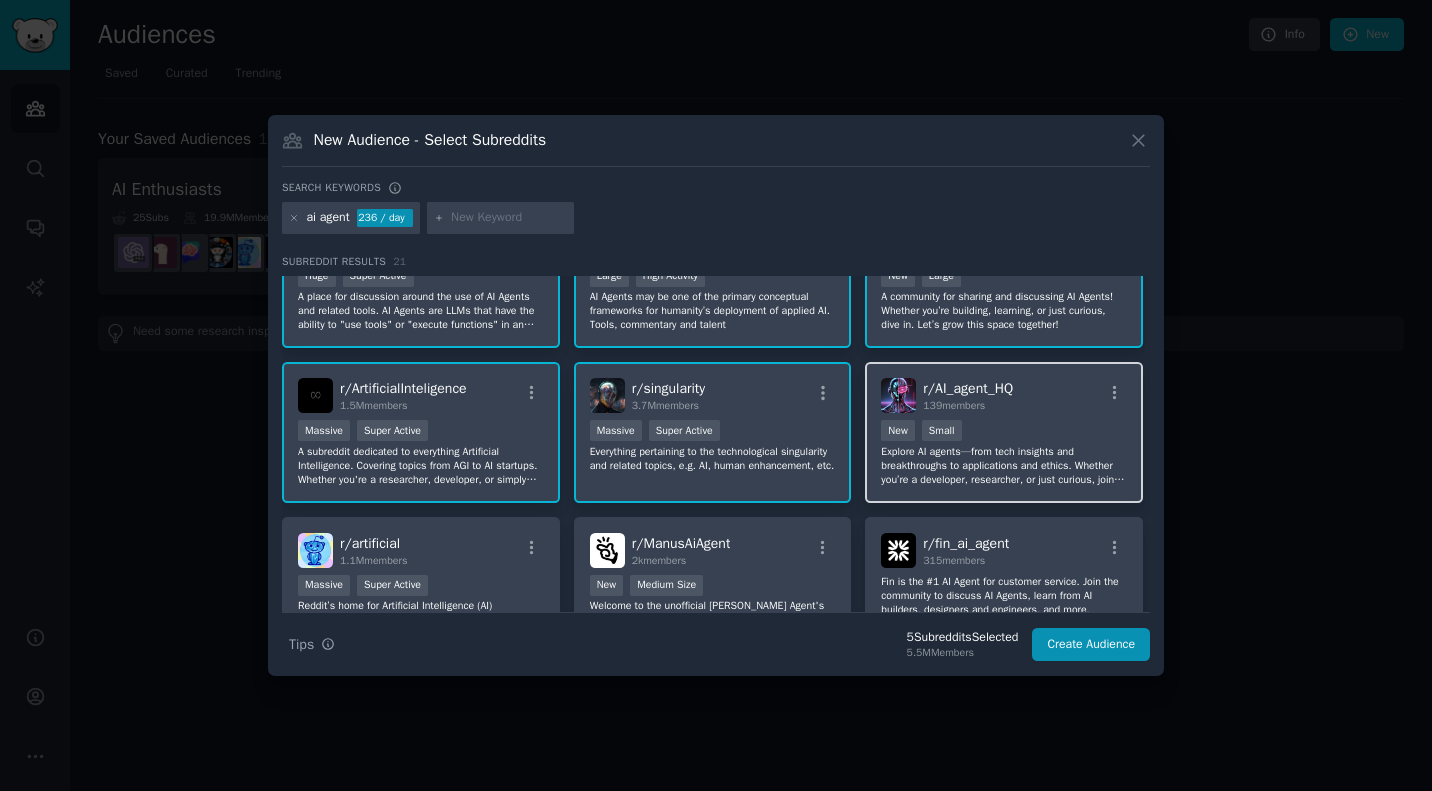 click on "r/ AI_agent_HQ 139  members New Small  Explore AI agents—from tech insights and breakthroughs to applications and ethics. Whether you’re a developer, researcher, or just curious, join us to share ideas, ask questions, and debate evidence-based perspectives. Stay respectful, and help shape the future of intelligent automation!" at bounding box center (1004, 432) 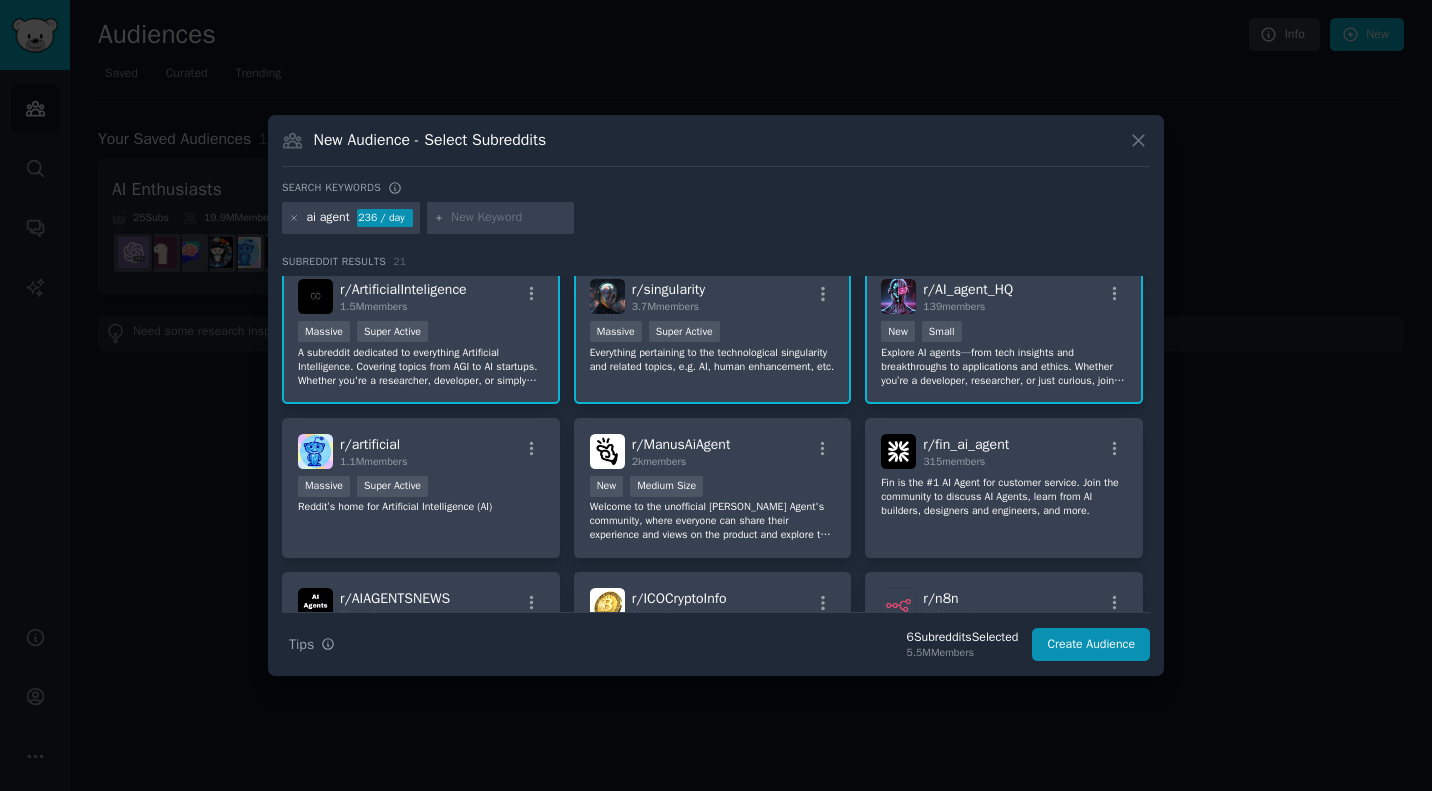 scroll, scrollTop: 173, scrollLeft: 0, axis: vertical 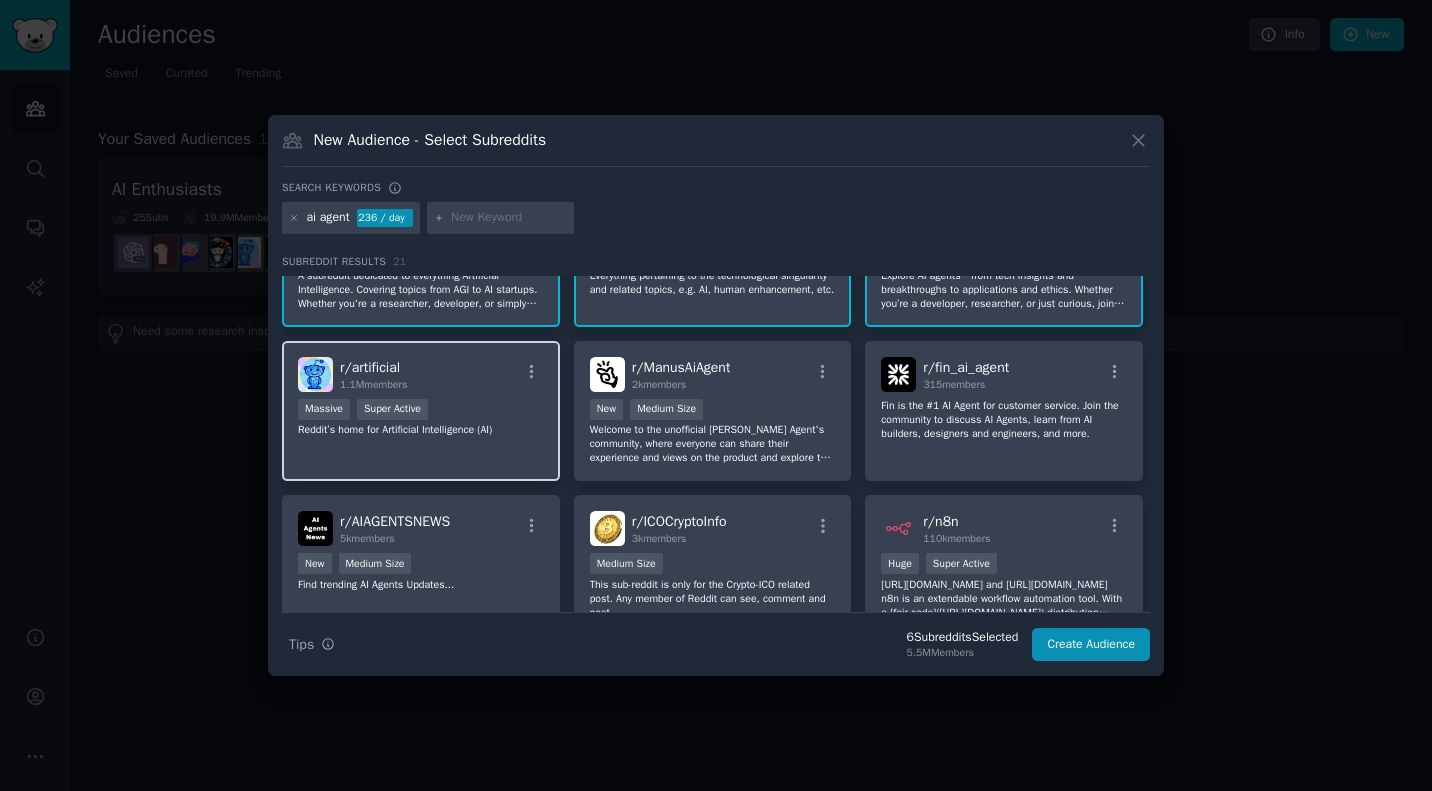 click on "Reddit’s home for Artificial Intelligence (AI)" at bounding box center (421, 430) 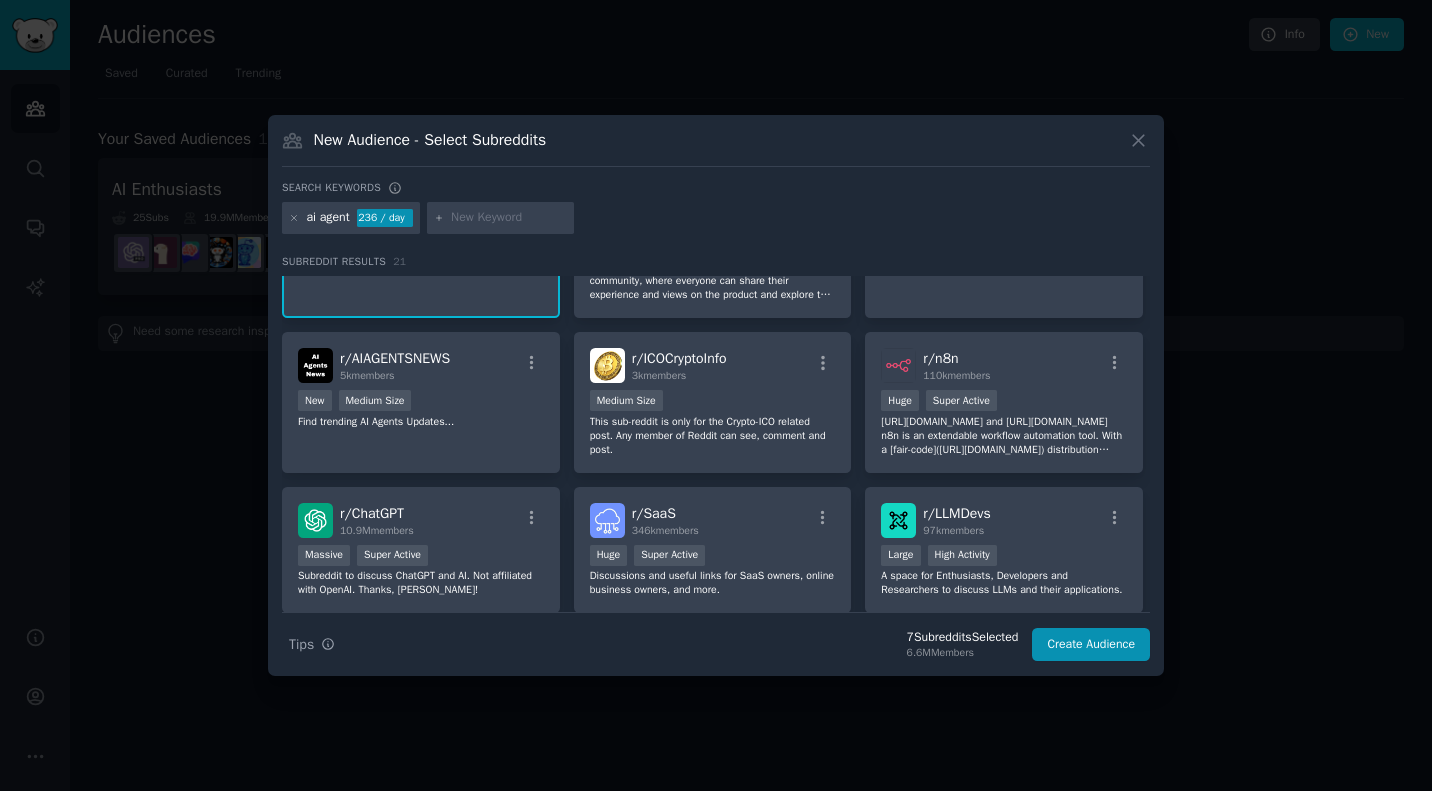 scroll, scrollTop: 447, scrollLeft: 0, axis: vertical 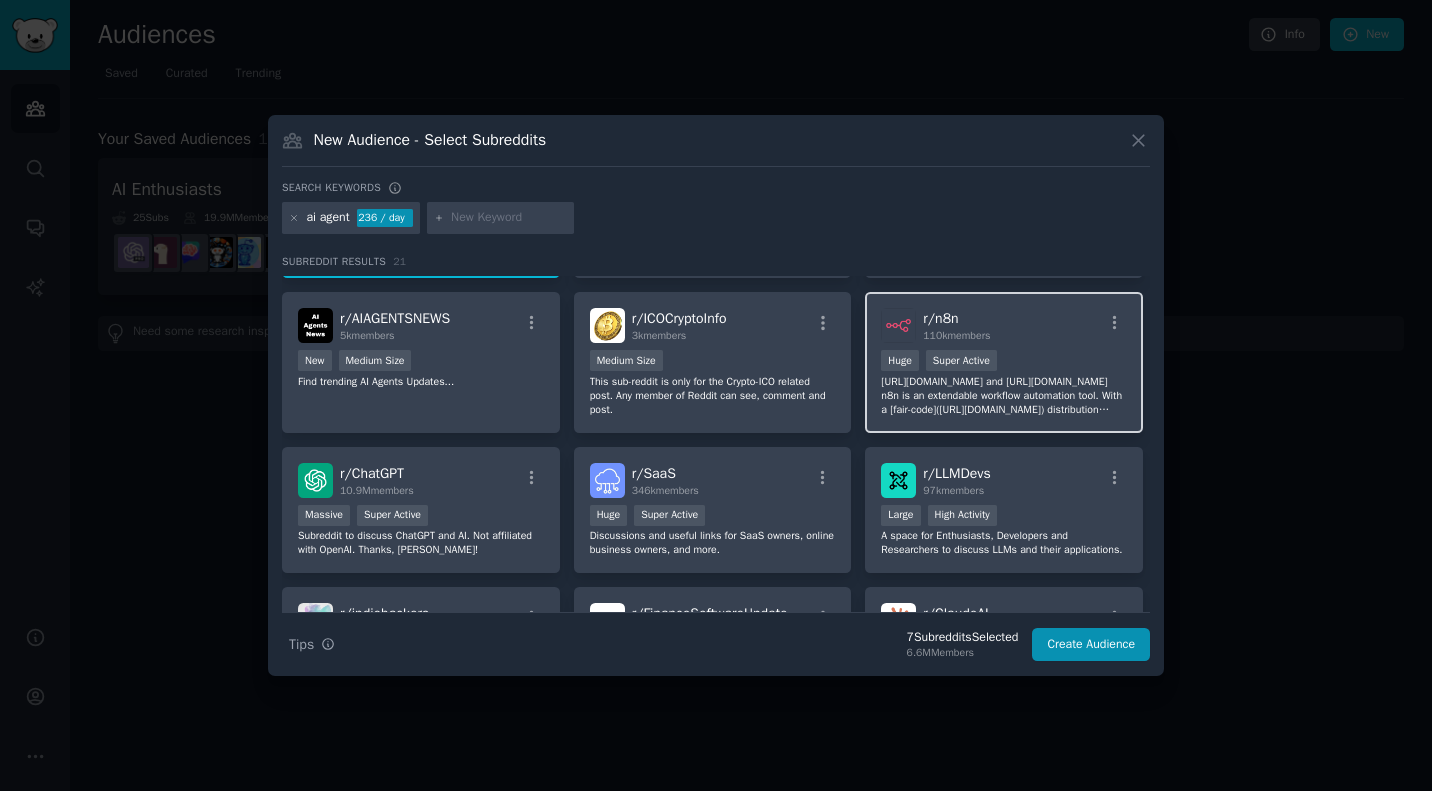 click on "https://n8n.io/ and
https://github.com/n8n-io/n8n
n8n is an extendable workflow automation tool. With a [fair-code](http://faircode.io/) distribution model, n8n will always have visible source code, be available to self-host, and allow you to add your own custom functions, logic and apps. n8n's node-based approach makes it highly versatile, enabling you to connect anything to everything." at bounding box center (1004, 396) 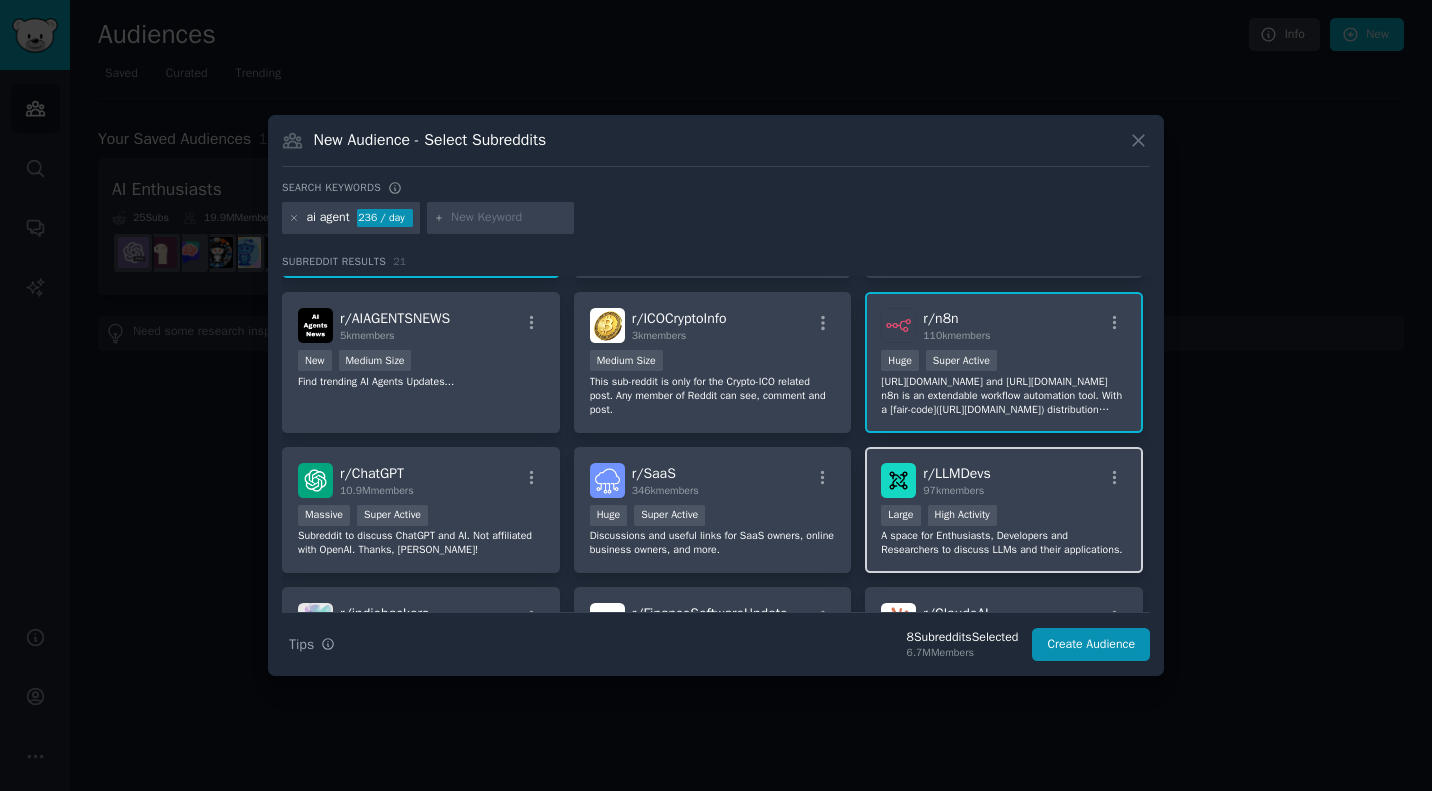 click on "r/ LLMDevs 97k  members 10,000 - 100,000 members Large High Activity A space for Enthusiasts, Developers and Researchers to discuss LLMs and their applications." at bounding box center (1004, 510) 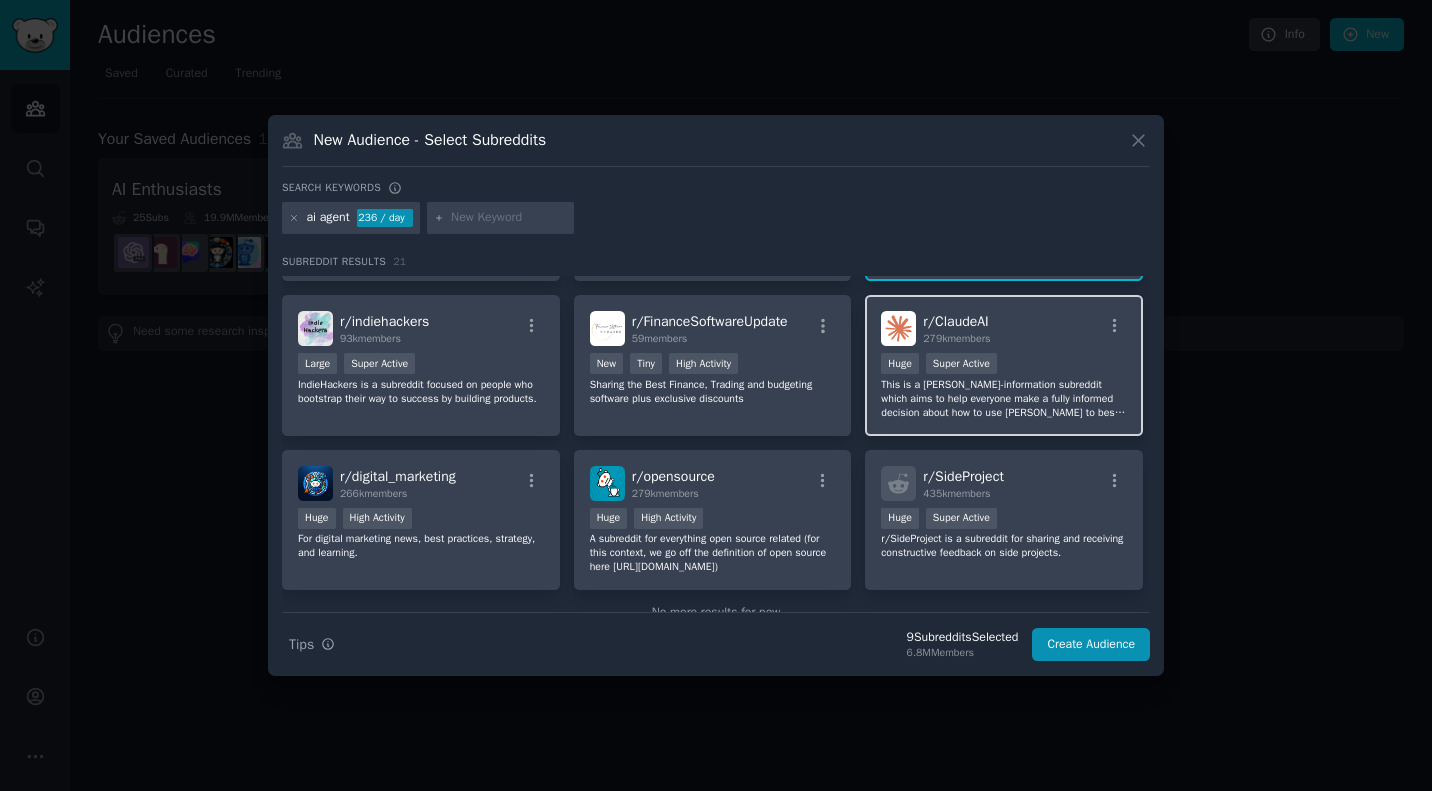 scroll, scrollTop: 801, scrollLeft: 0, axis: vertical 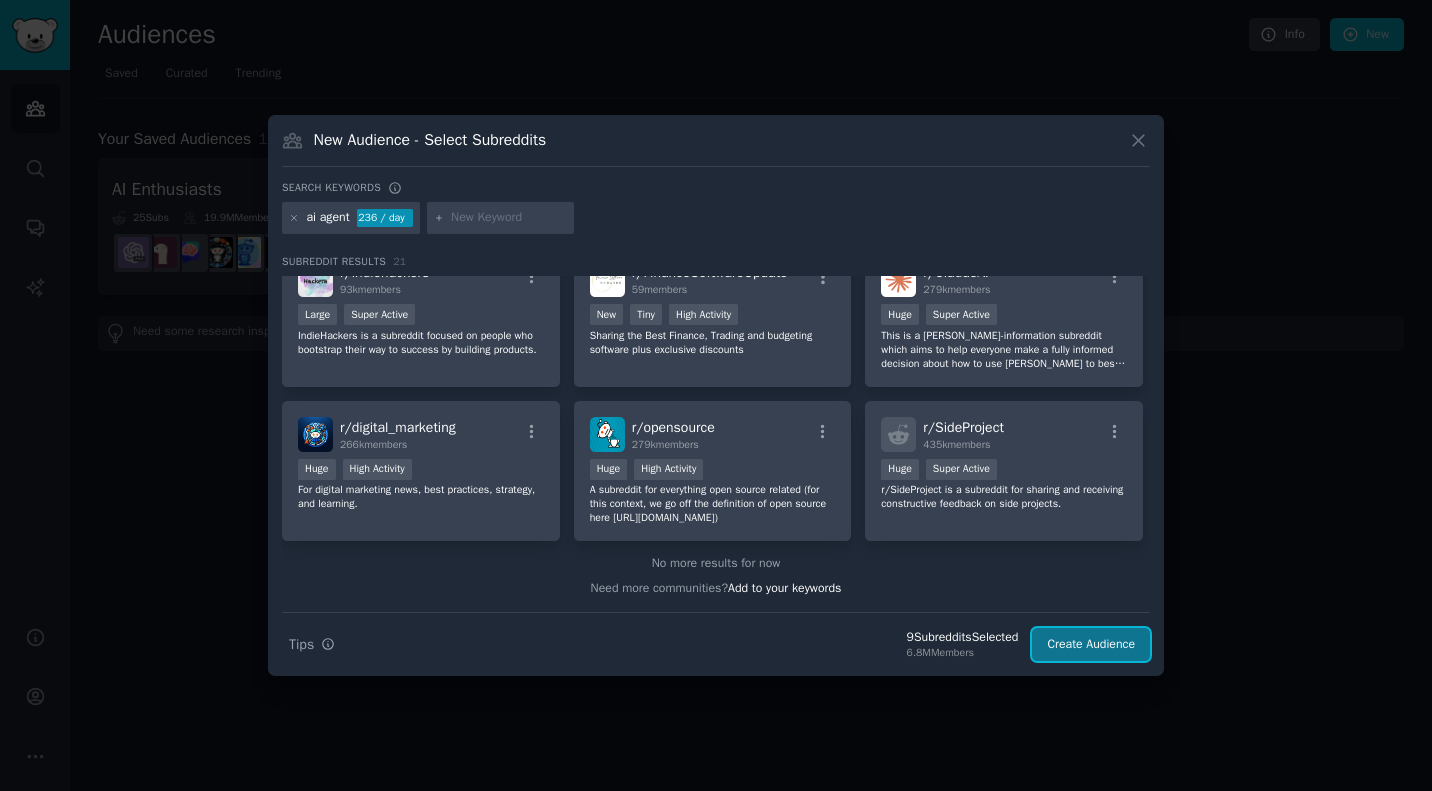 click on "Create Audience" at bounding box center [1091, 645] 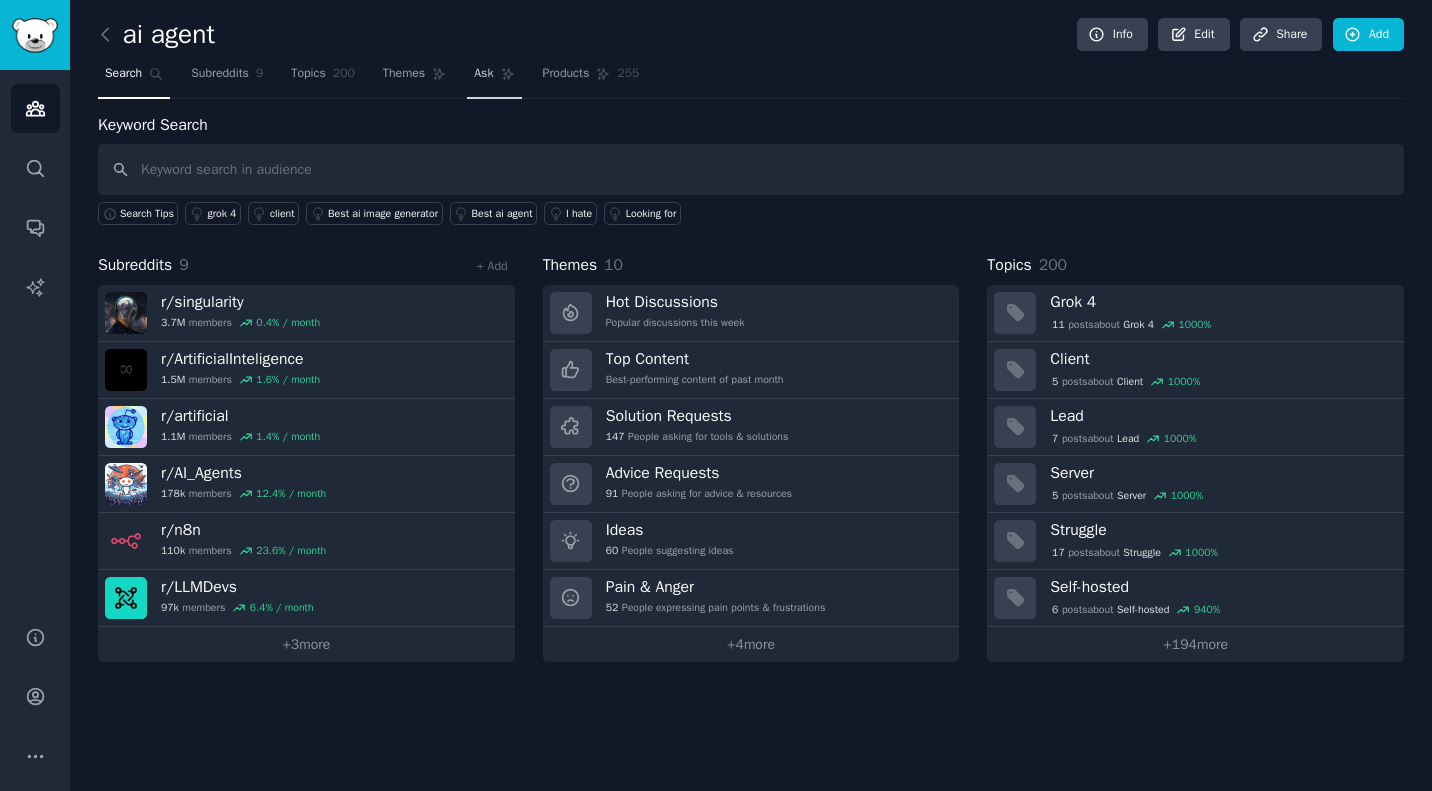 click on "Ask" at bounding box center (483, 74) 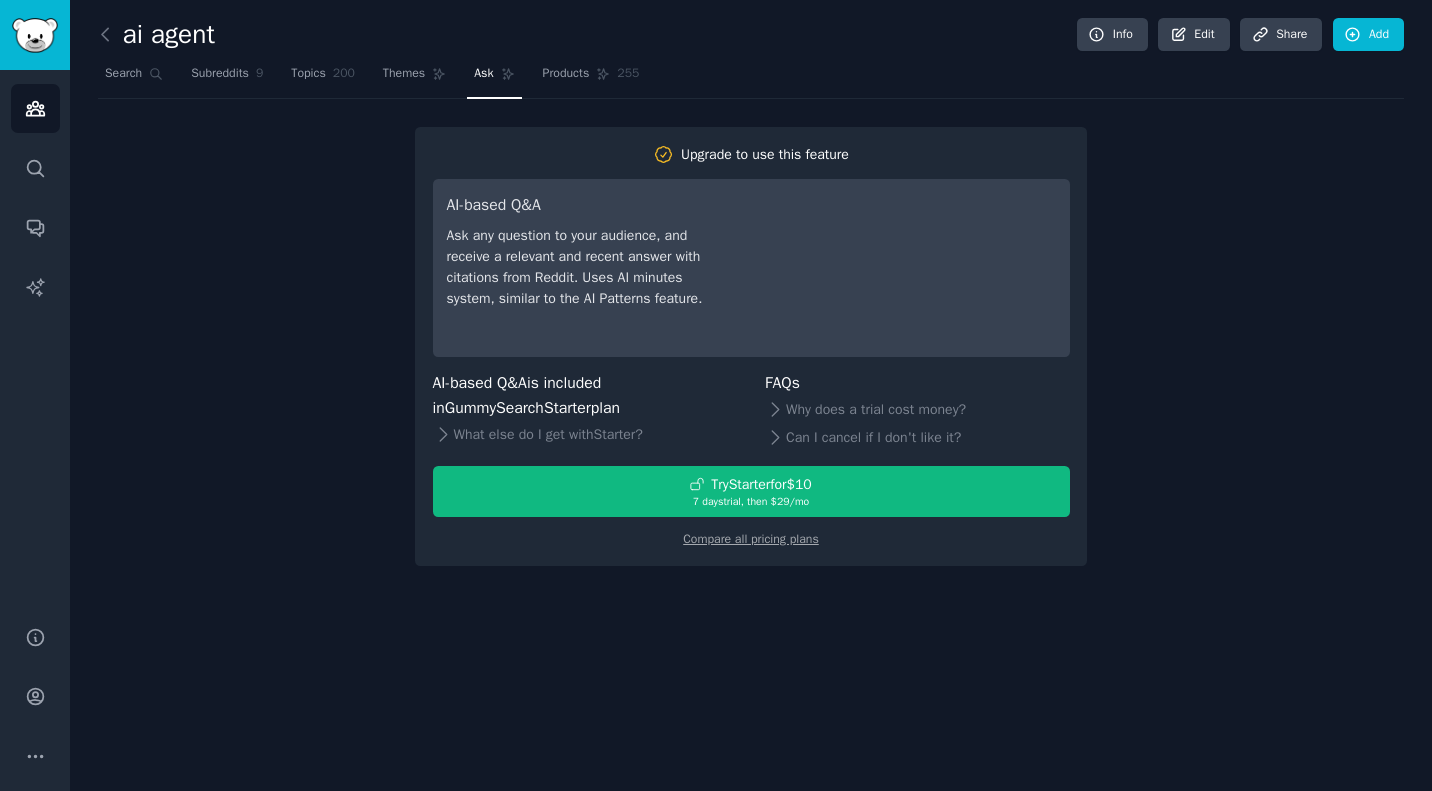 click on "Search Subreddits 9 Topics 200 Themes Ask Products 255" at bounding box center (751, 78) 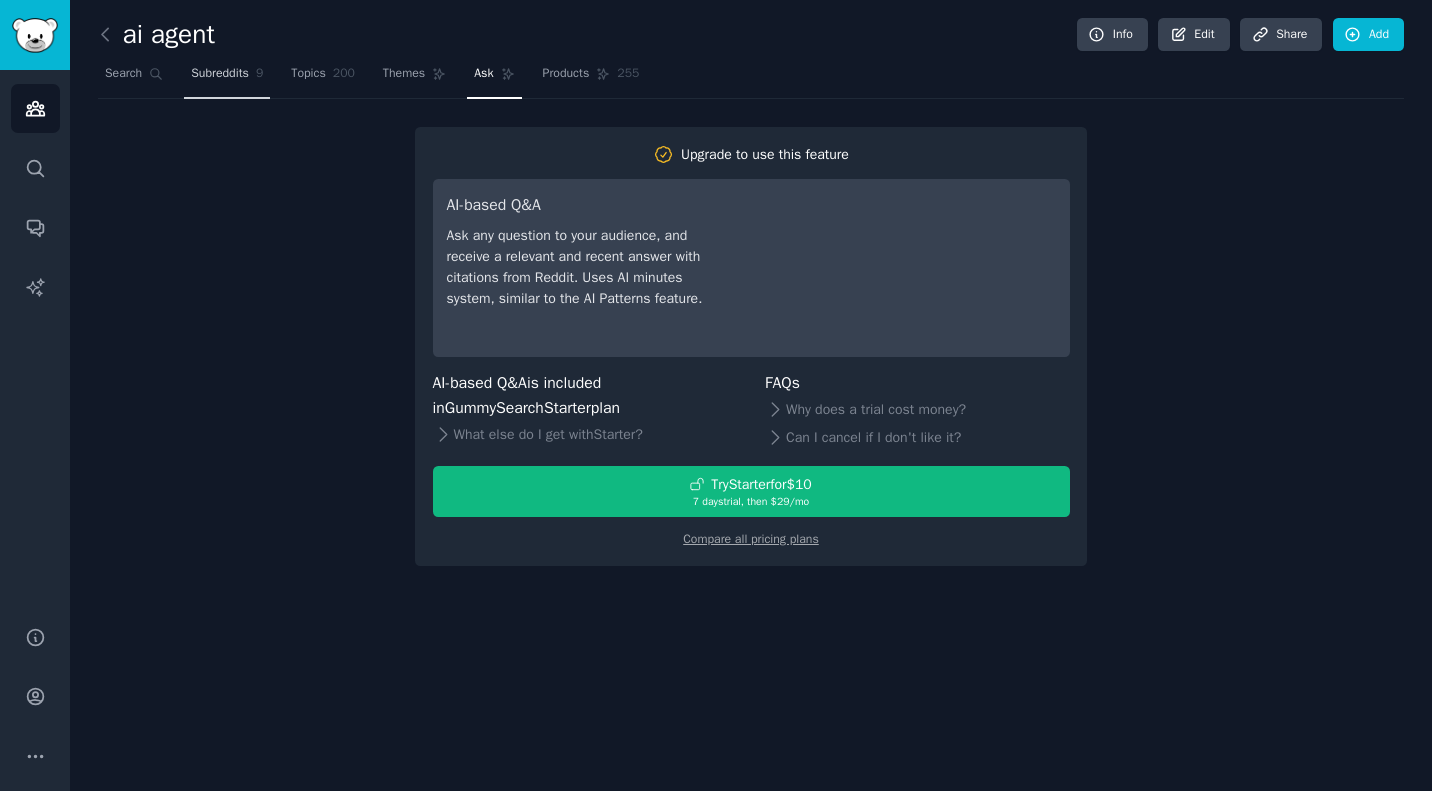 click on "Subreddits" at bounding box center [220, 74] 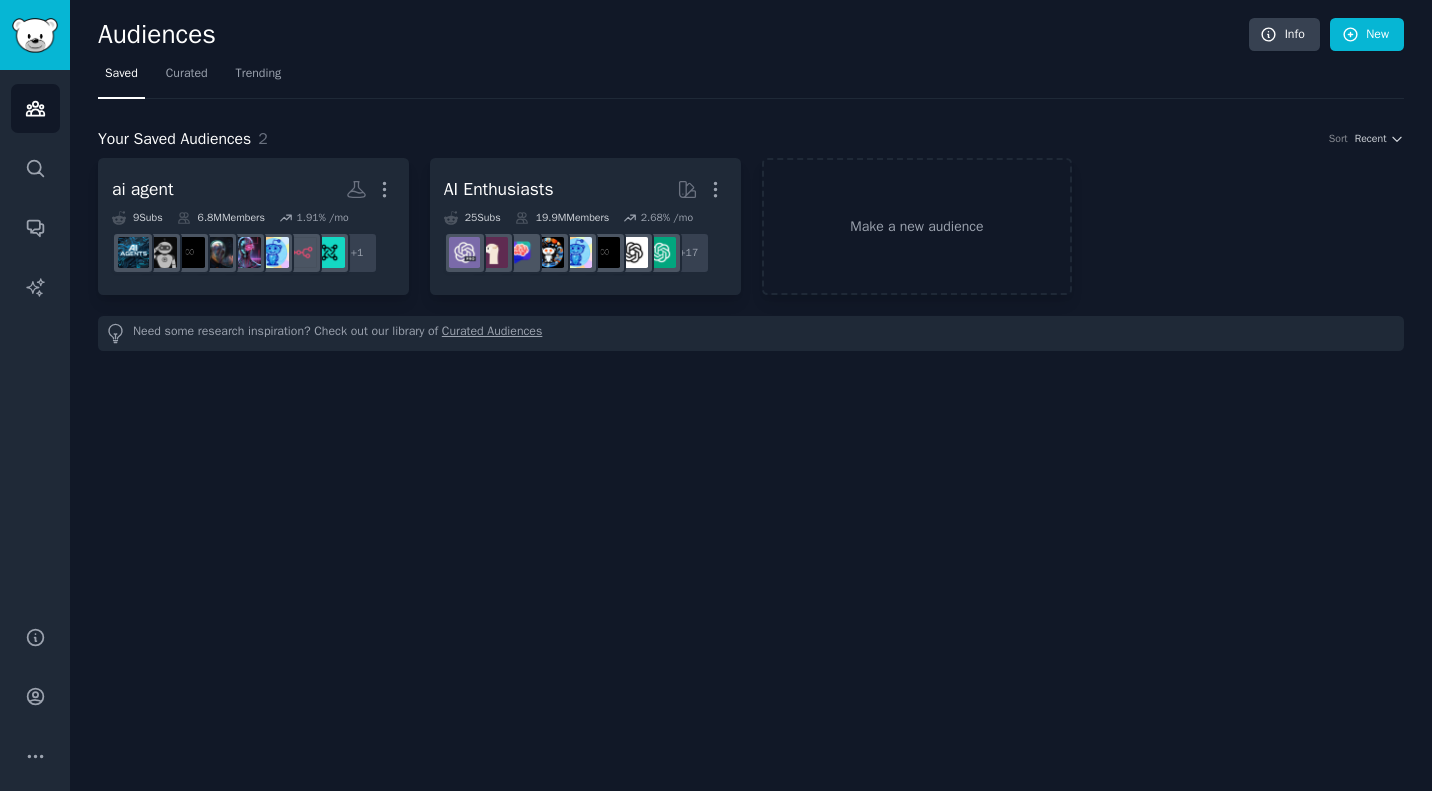 scroll, scrollTop: 0, scrollLeft: 0, axis: both 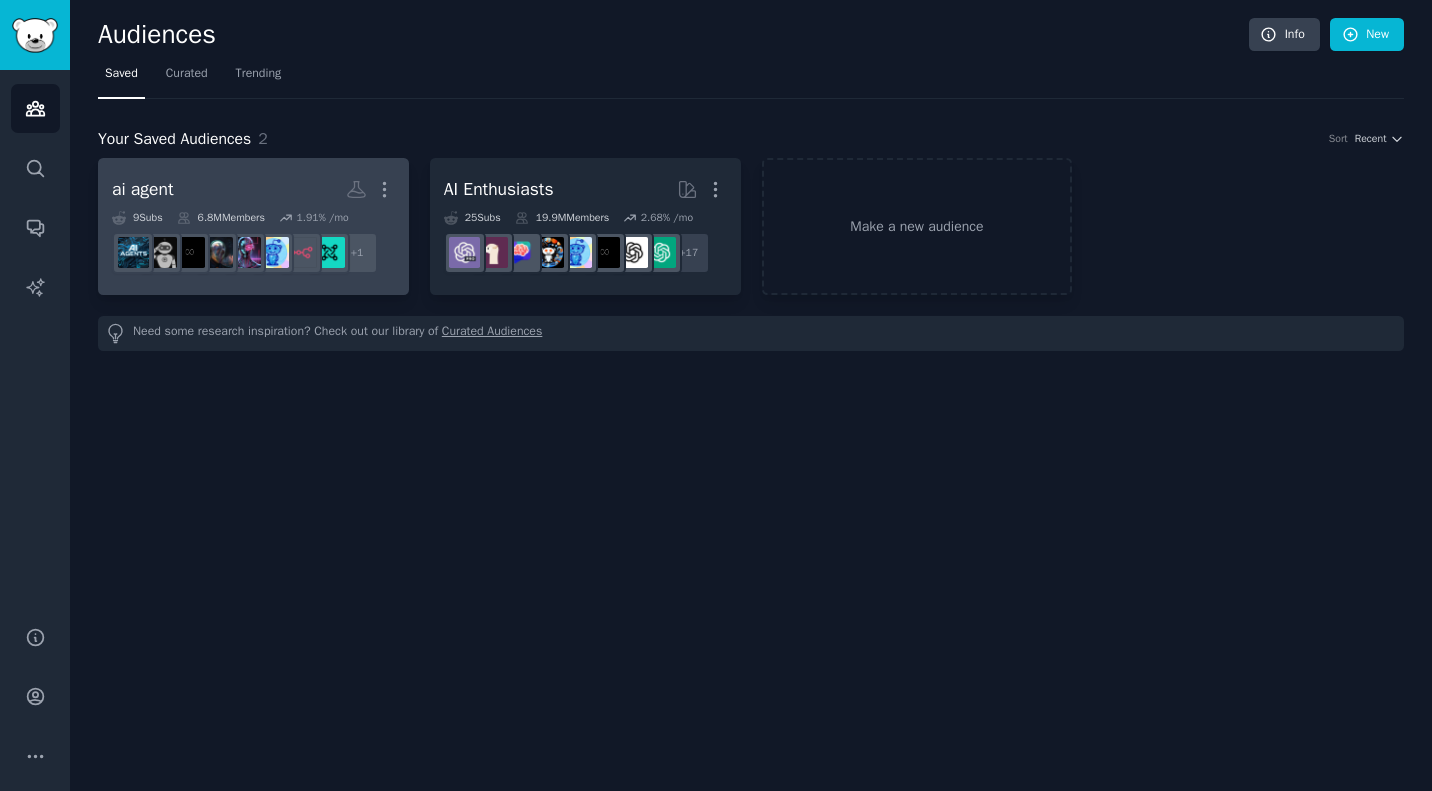 click on "ai agent Custom Audience More" at bounding box center (253, 189) 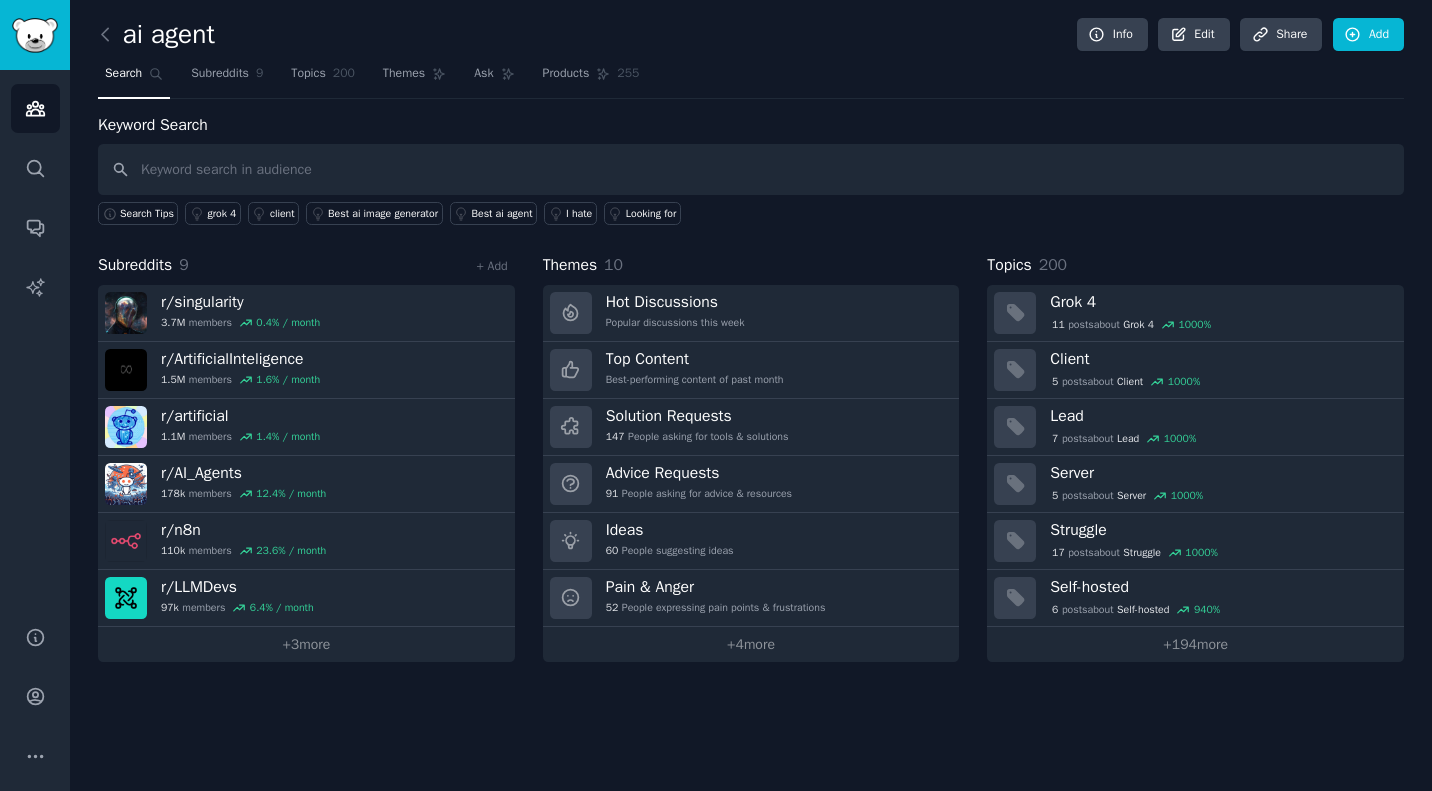 click at bounding box center [751, 169] 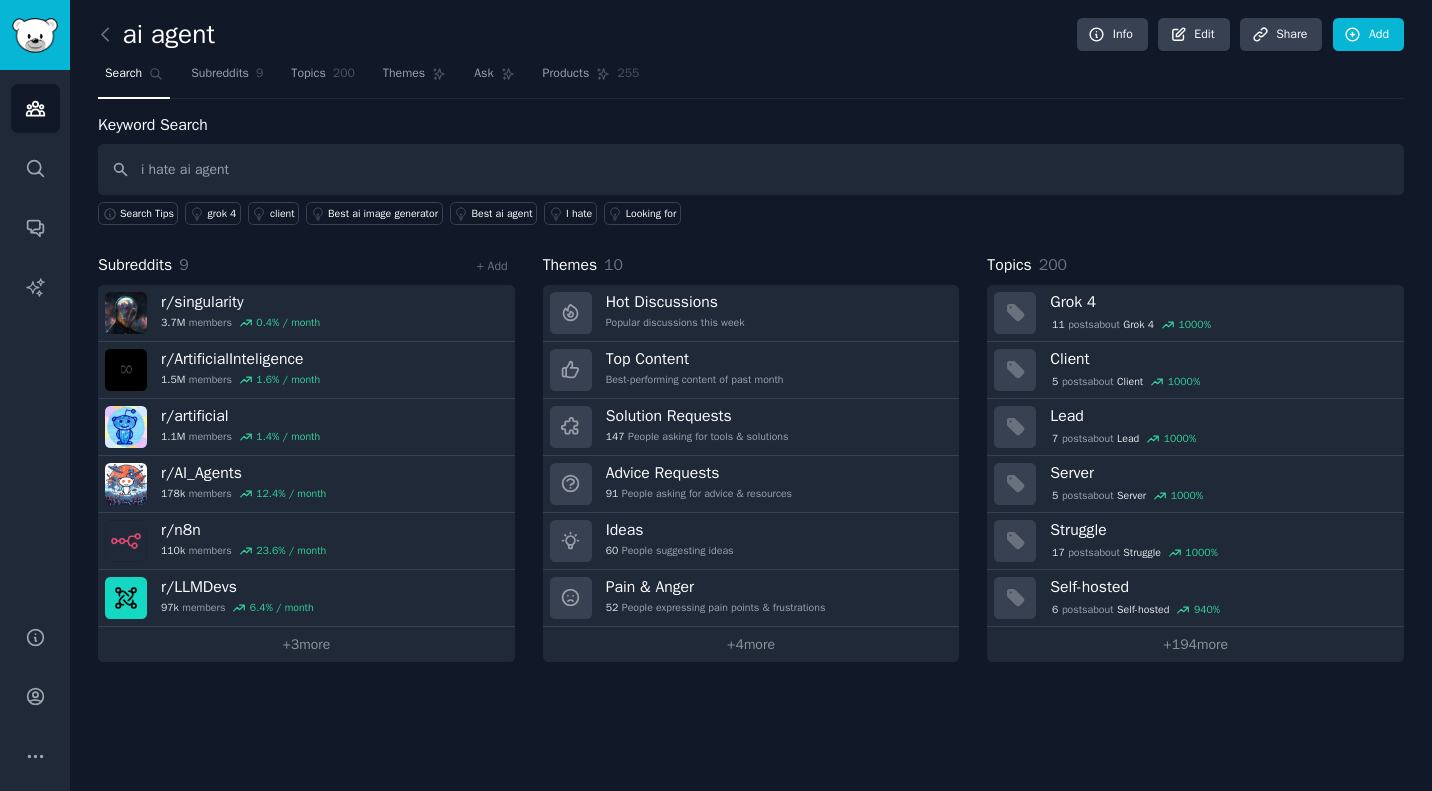 type on "i hate ai agent" 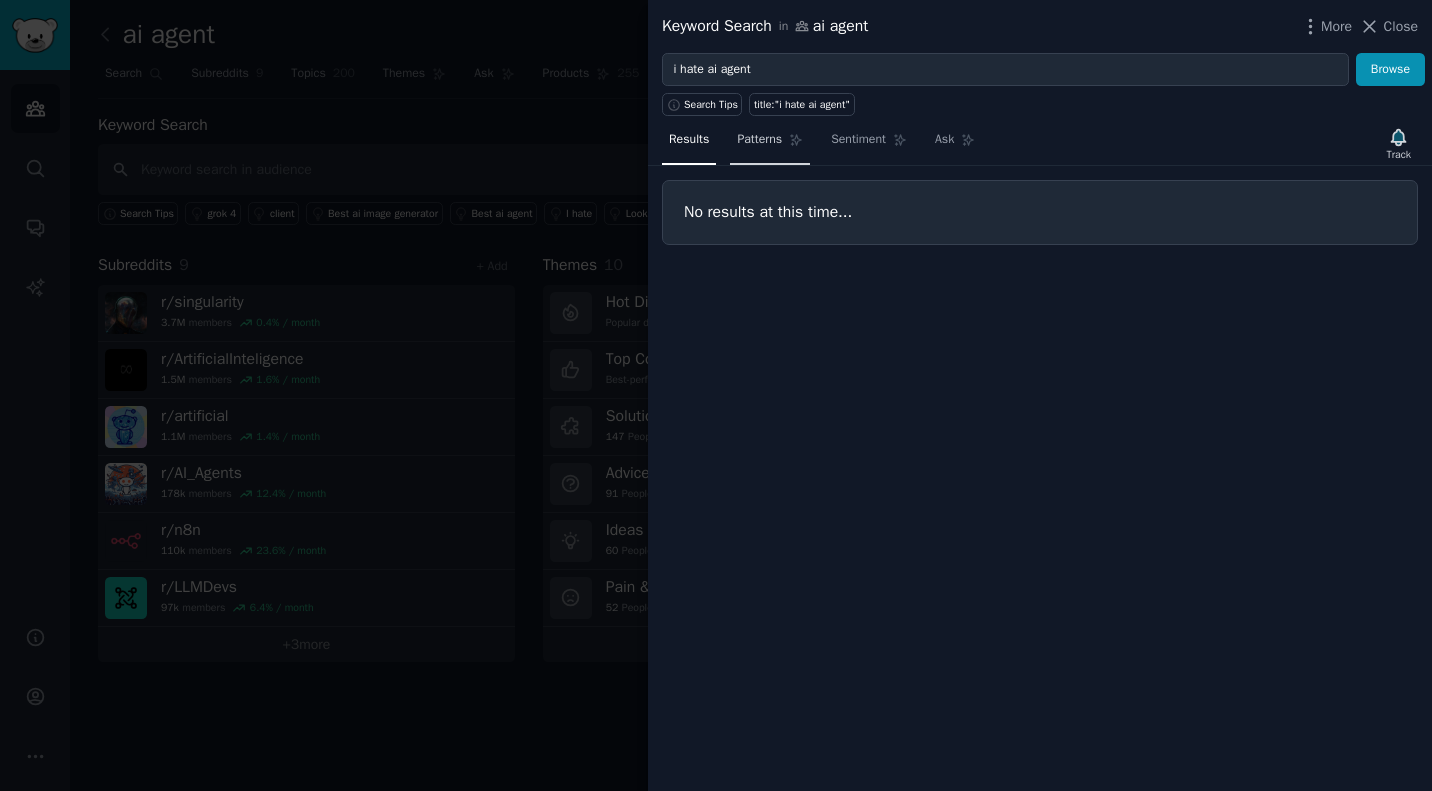 click on "Patterns" at bounding box center [770, 144] 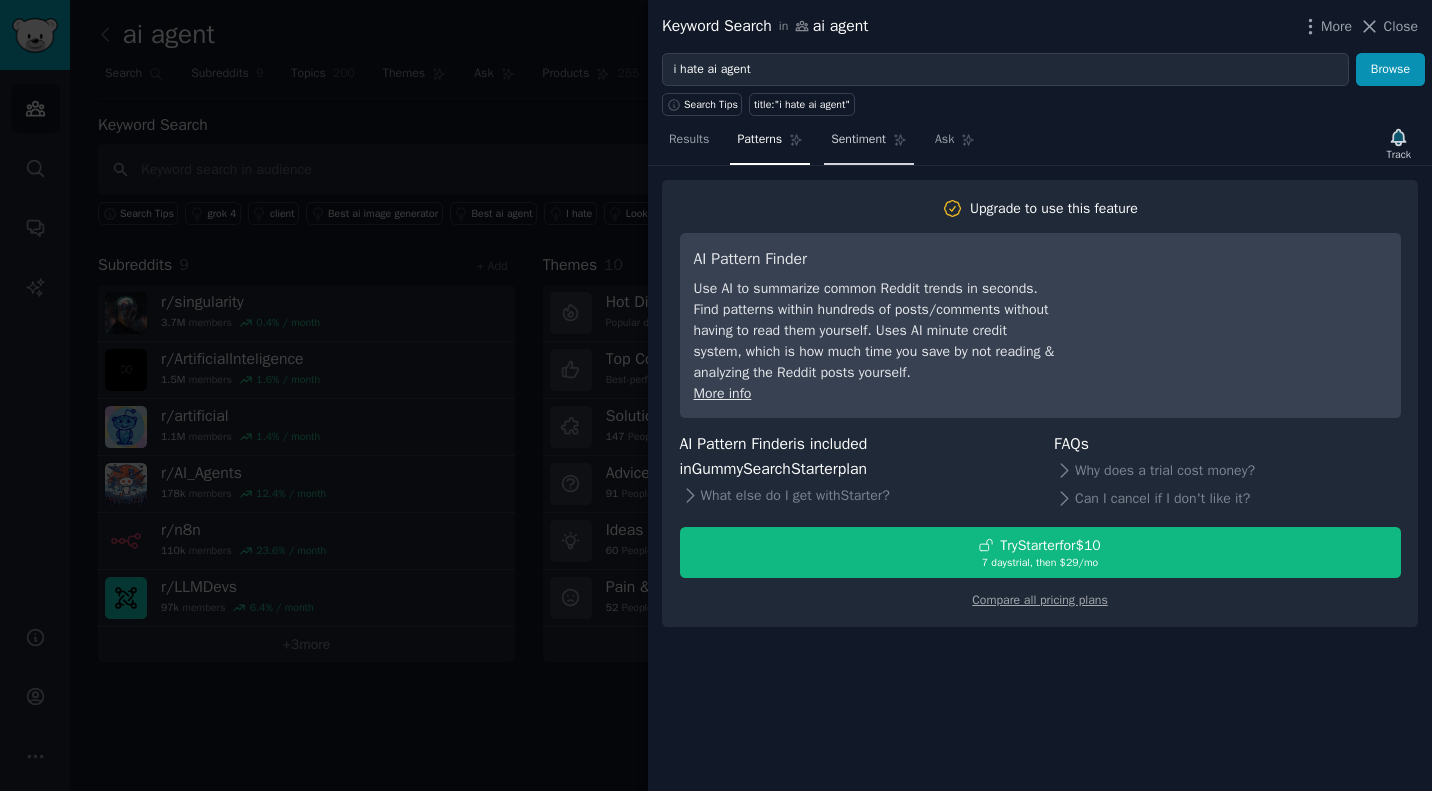 click on "Sentiment" at bounding box center [869, 144] 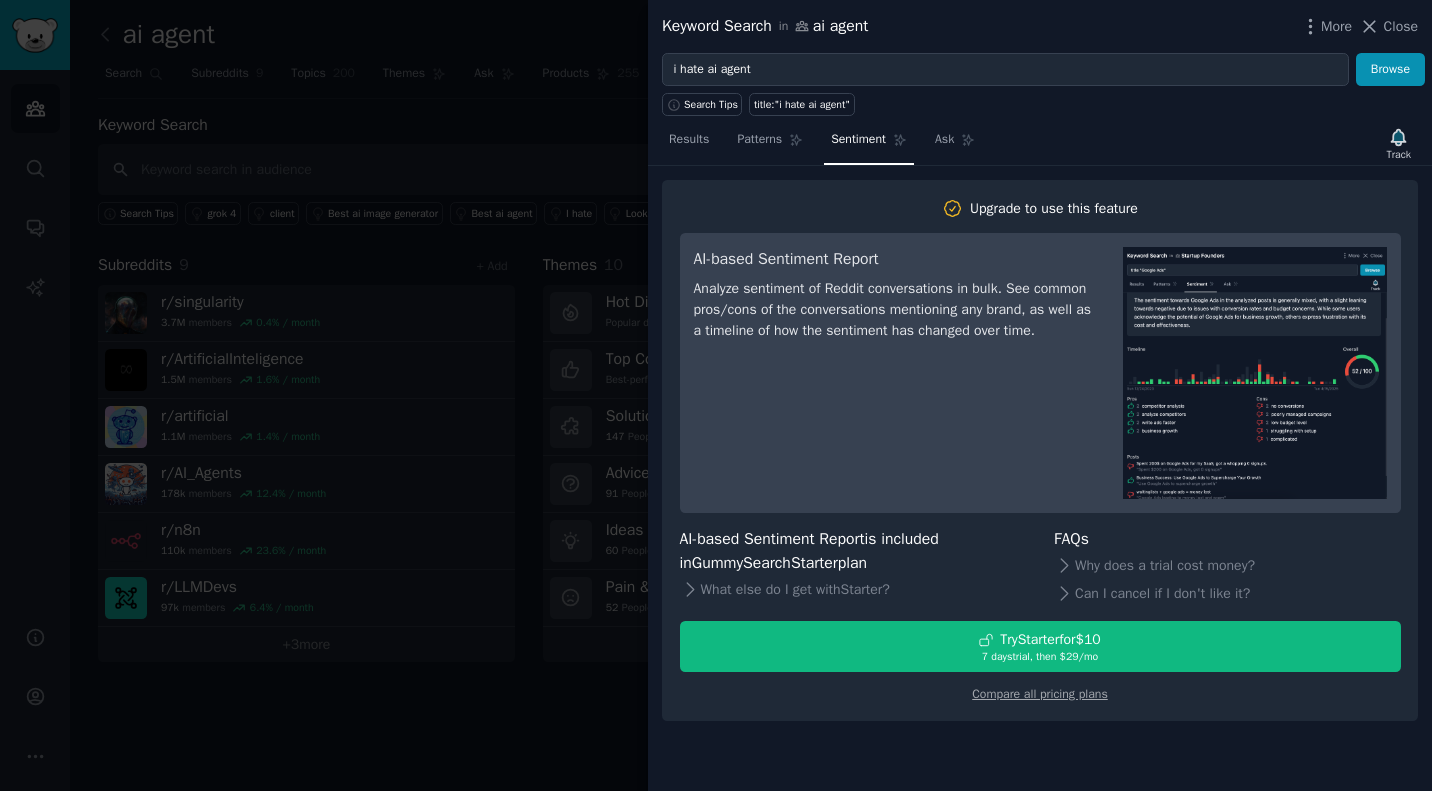 click on "Results Patterns Sentiment Ask" at bounding box center [822, 144] 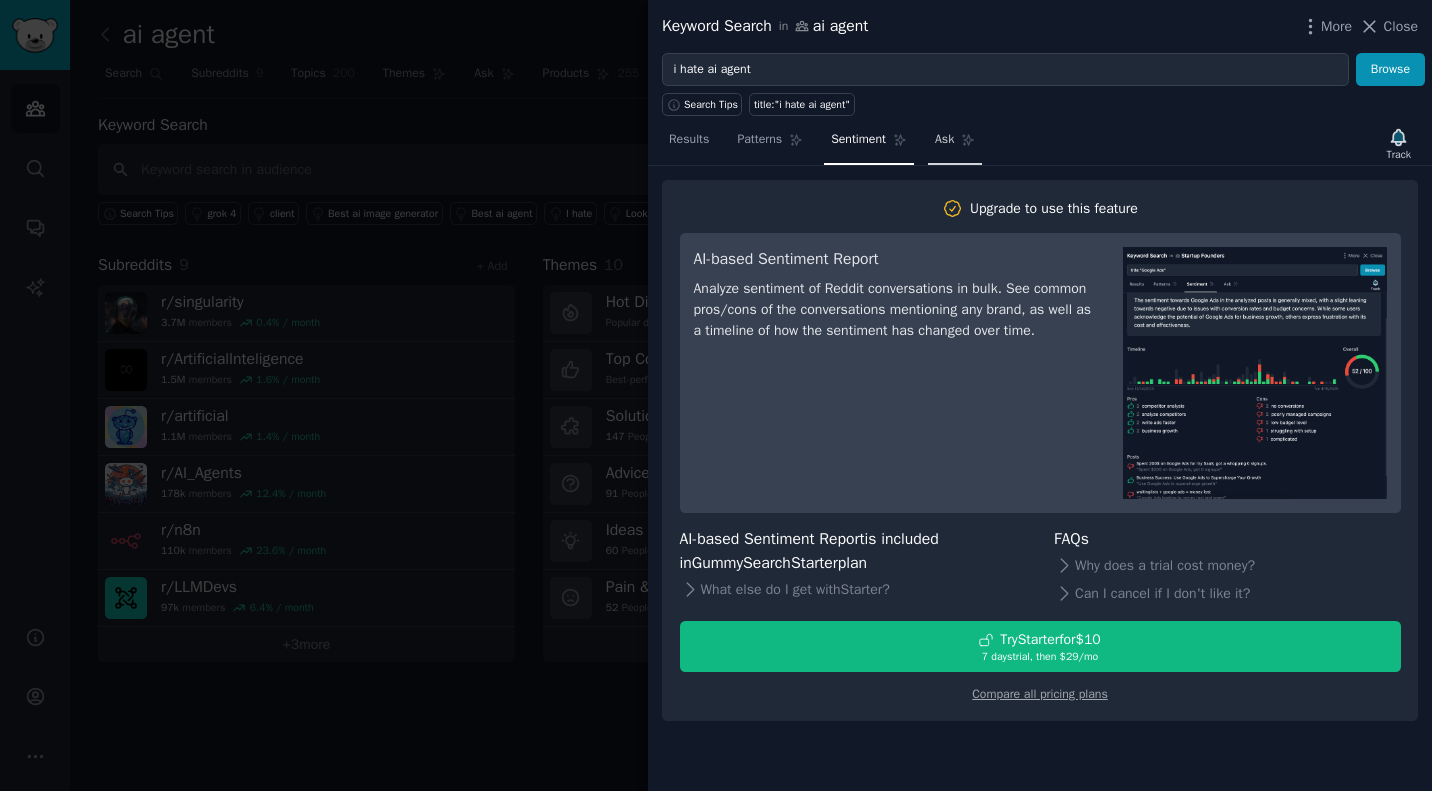 click on "Ask" at bounding box center (944, 140) 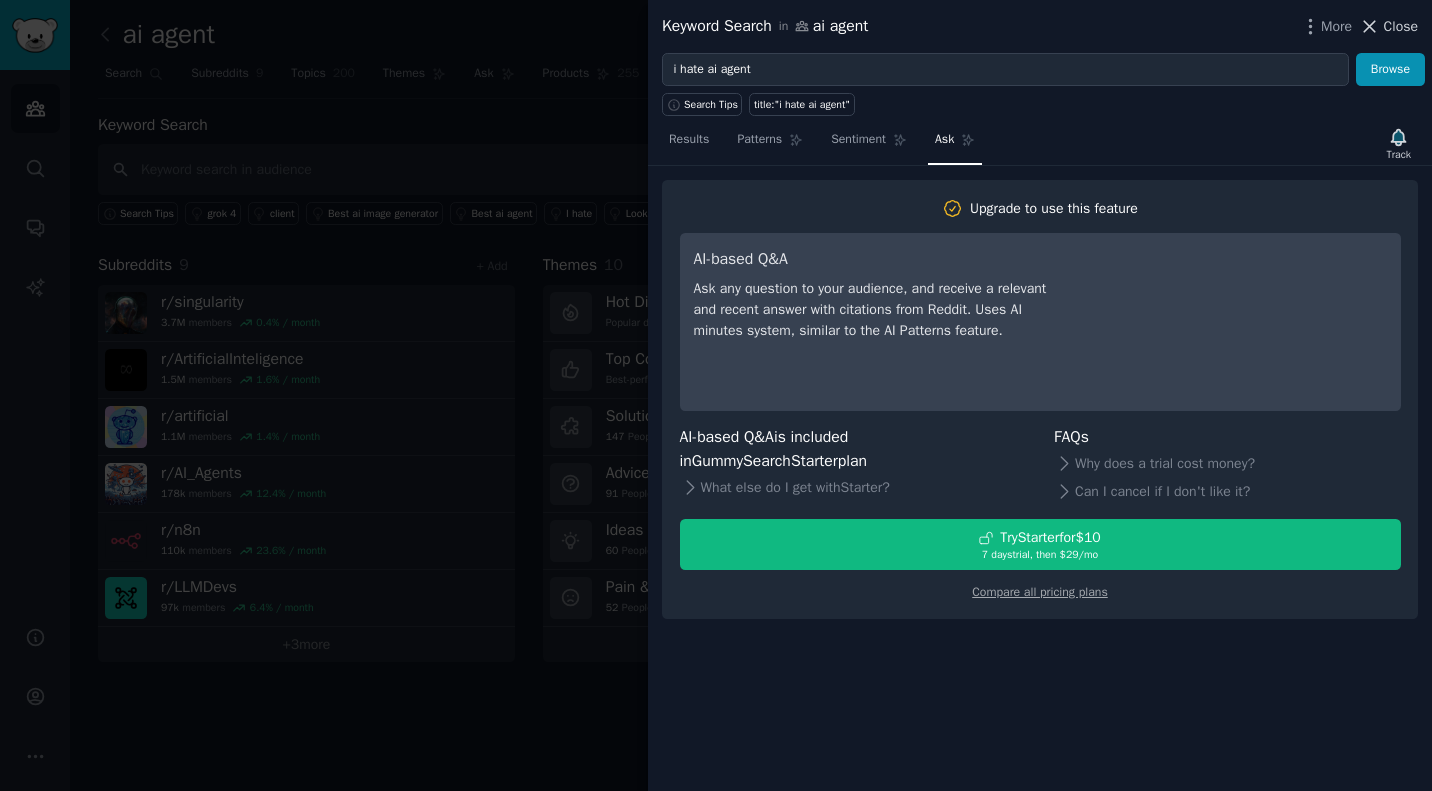 click on "Close" at bounding box center [1401, 26] 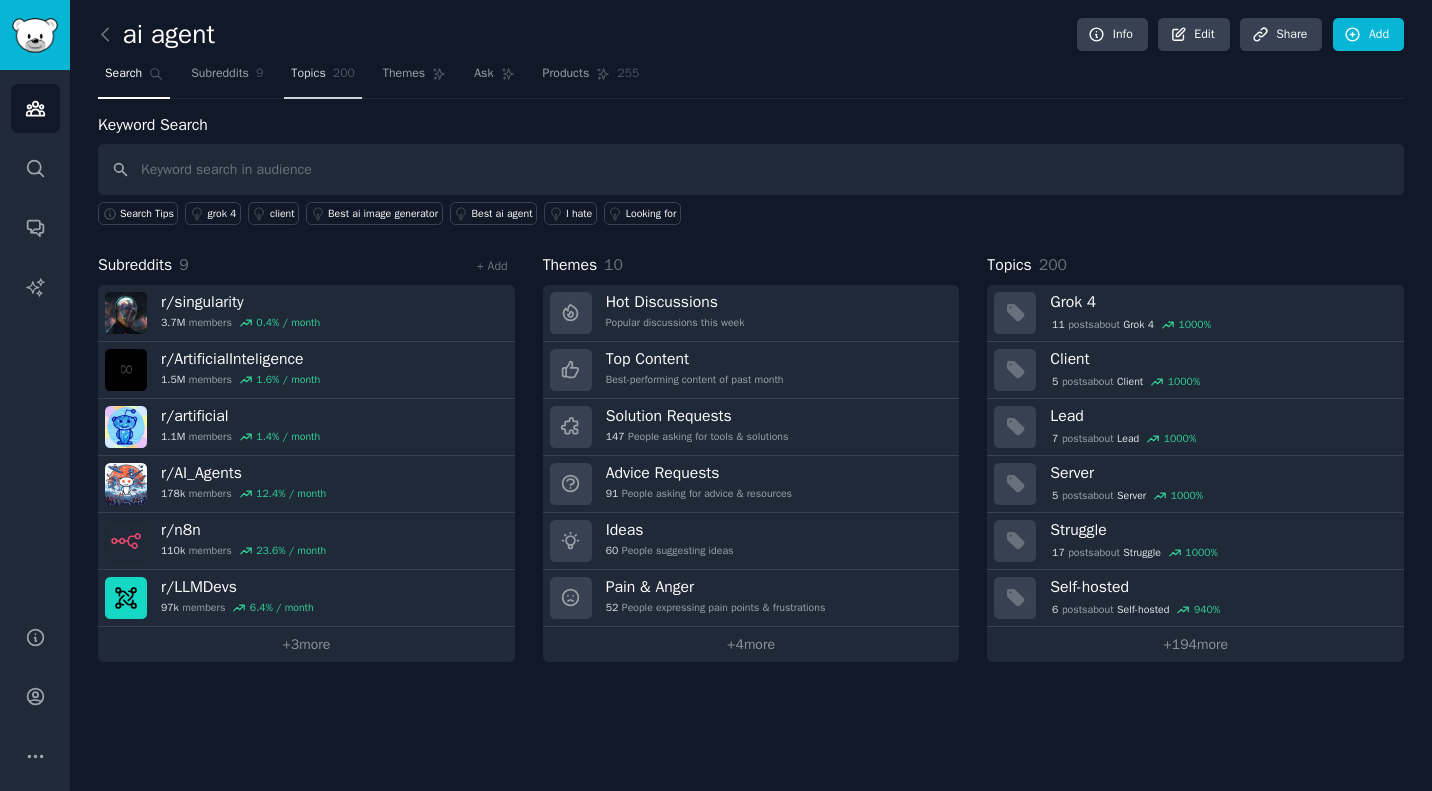 click on "Topics 200" at bounding box center (323, 78) 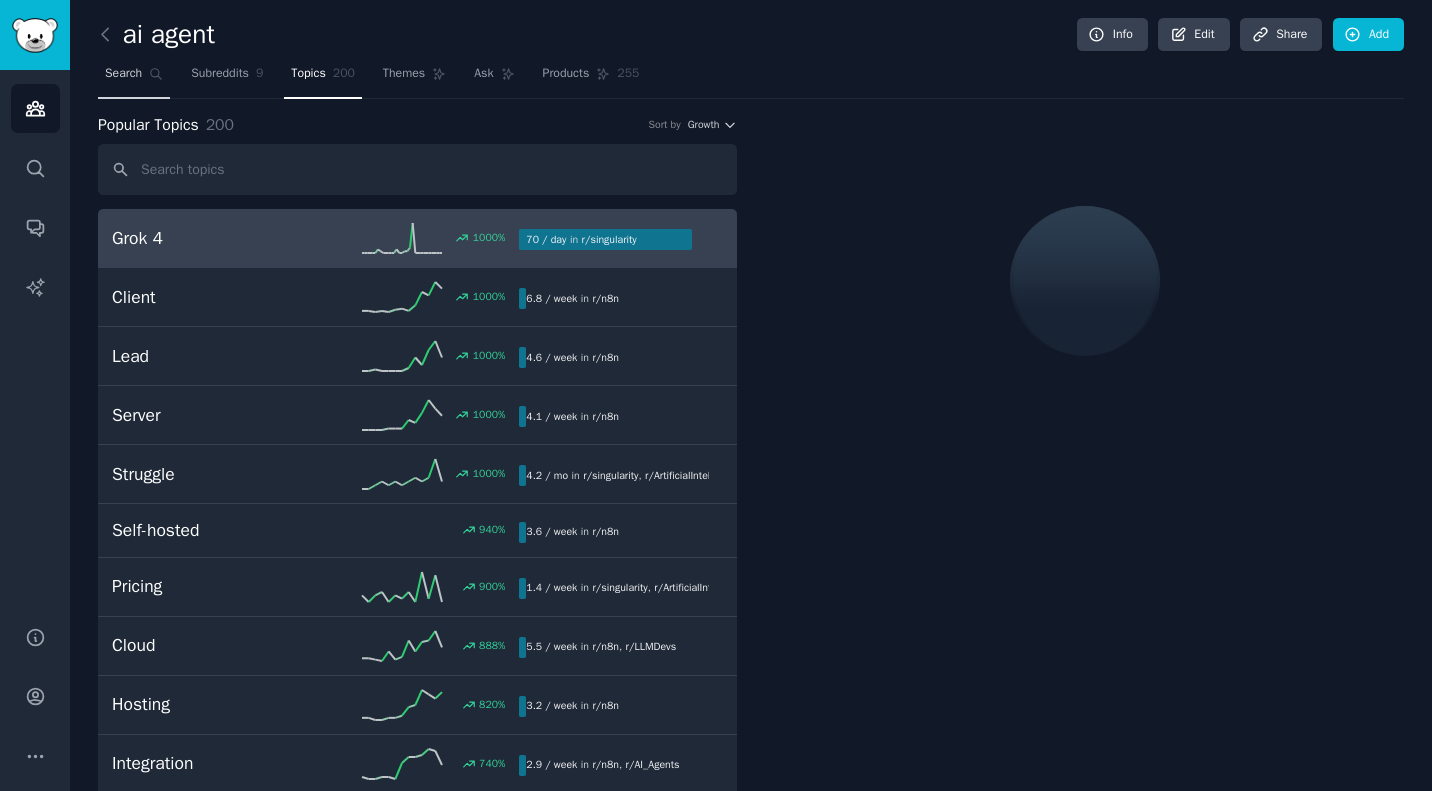click on "Search" at bounding box center (134, 78) 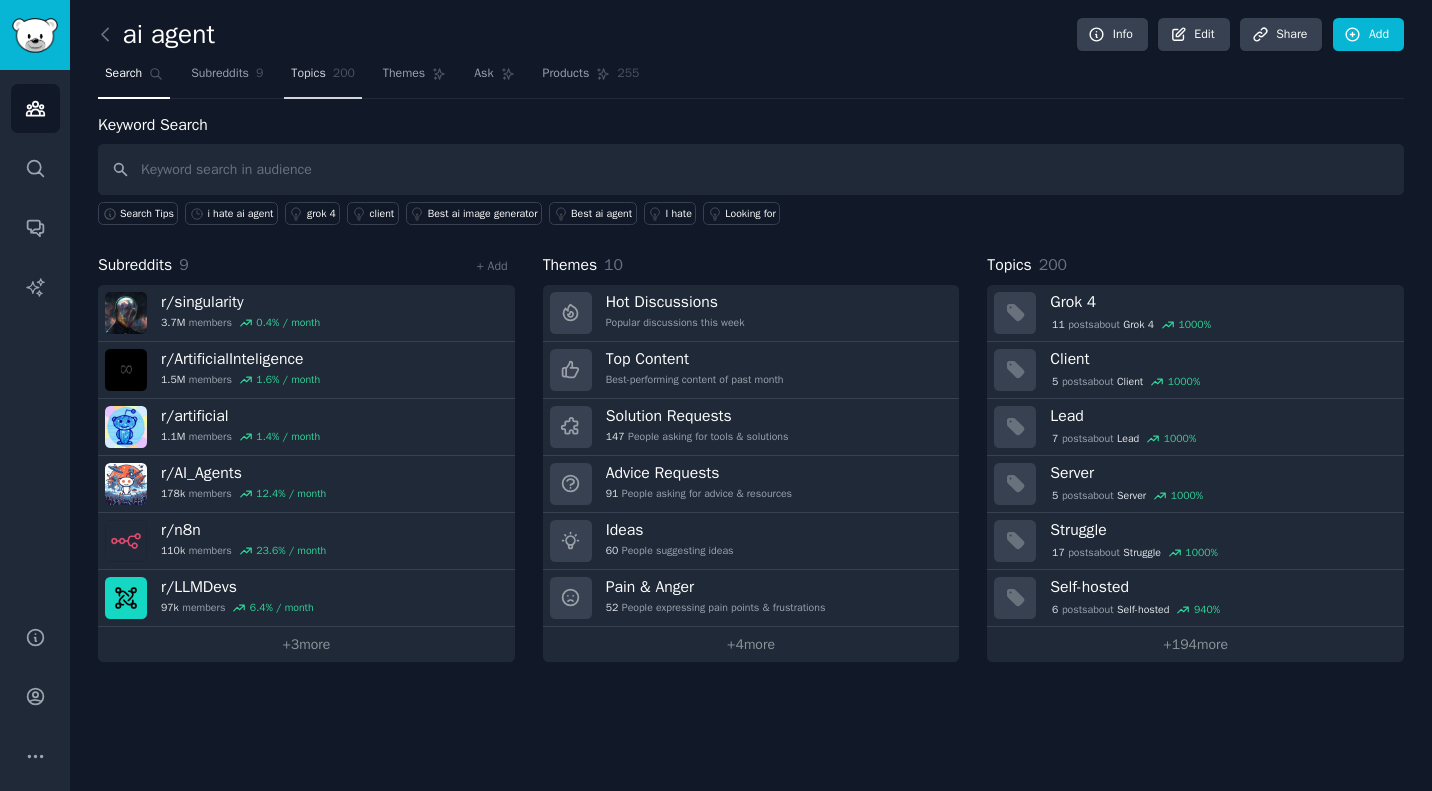 click on "200" 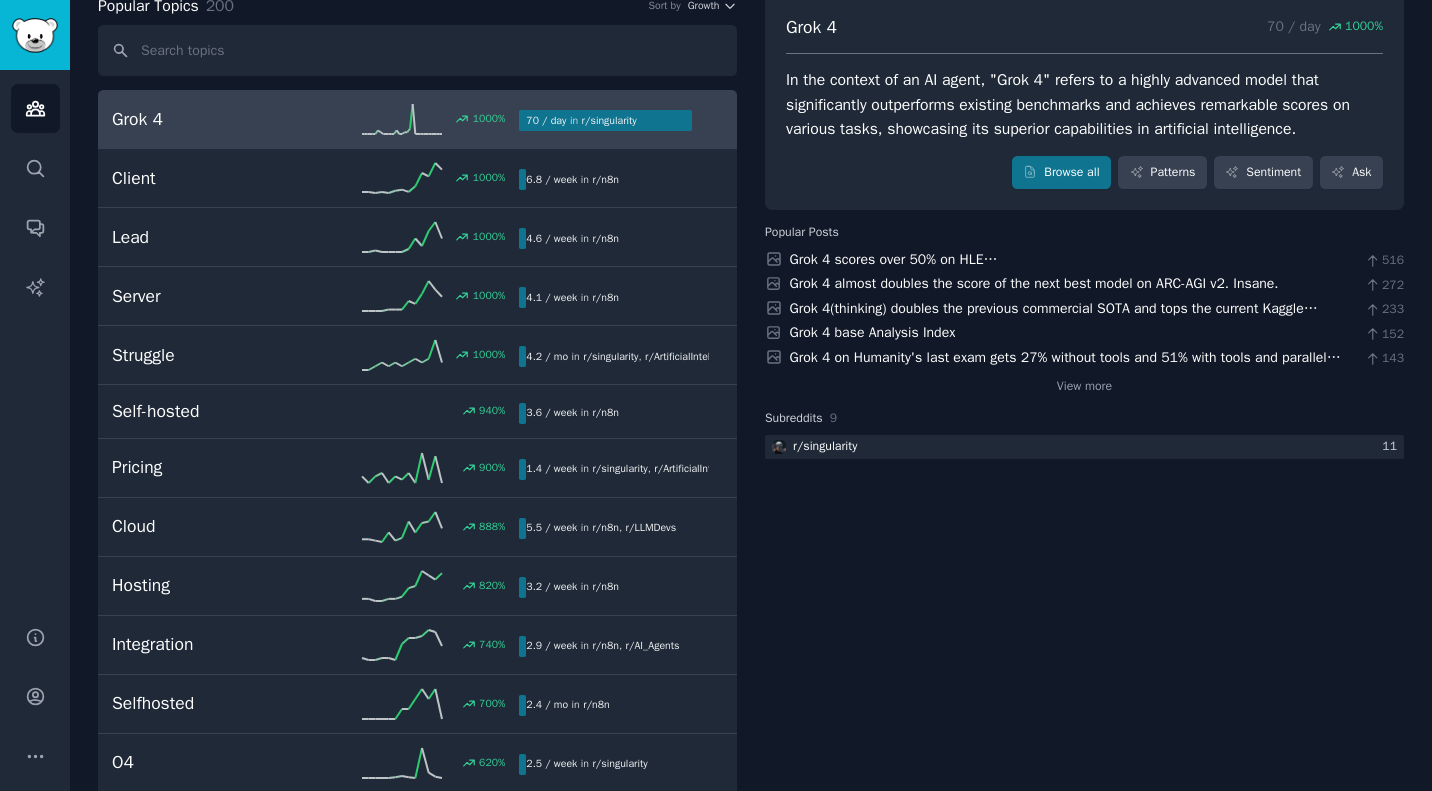 scroll, scrollTop: 0, scrollLeft: 0, axis: both 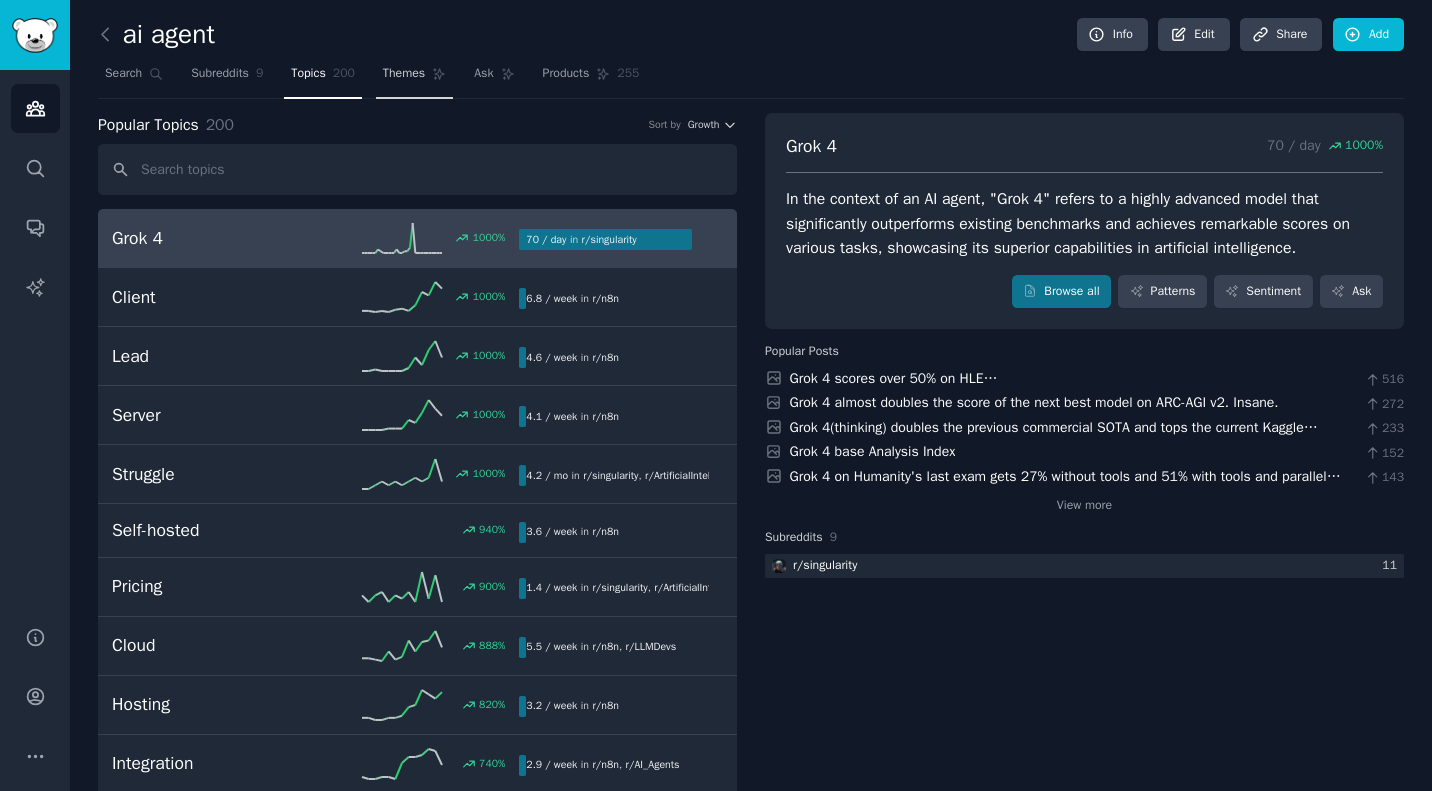 click on "Themes" at bounding box center [404, 74] 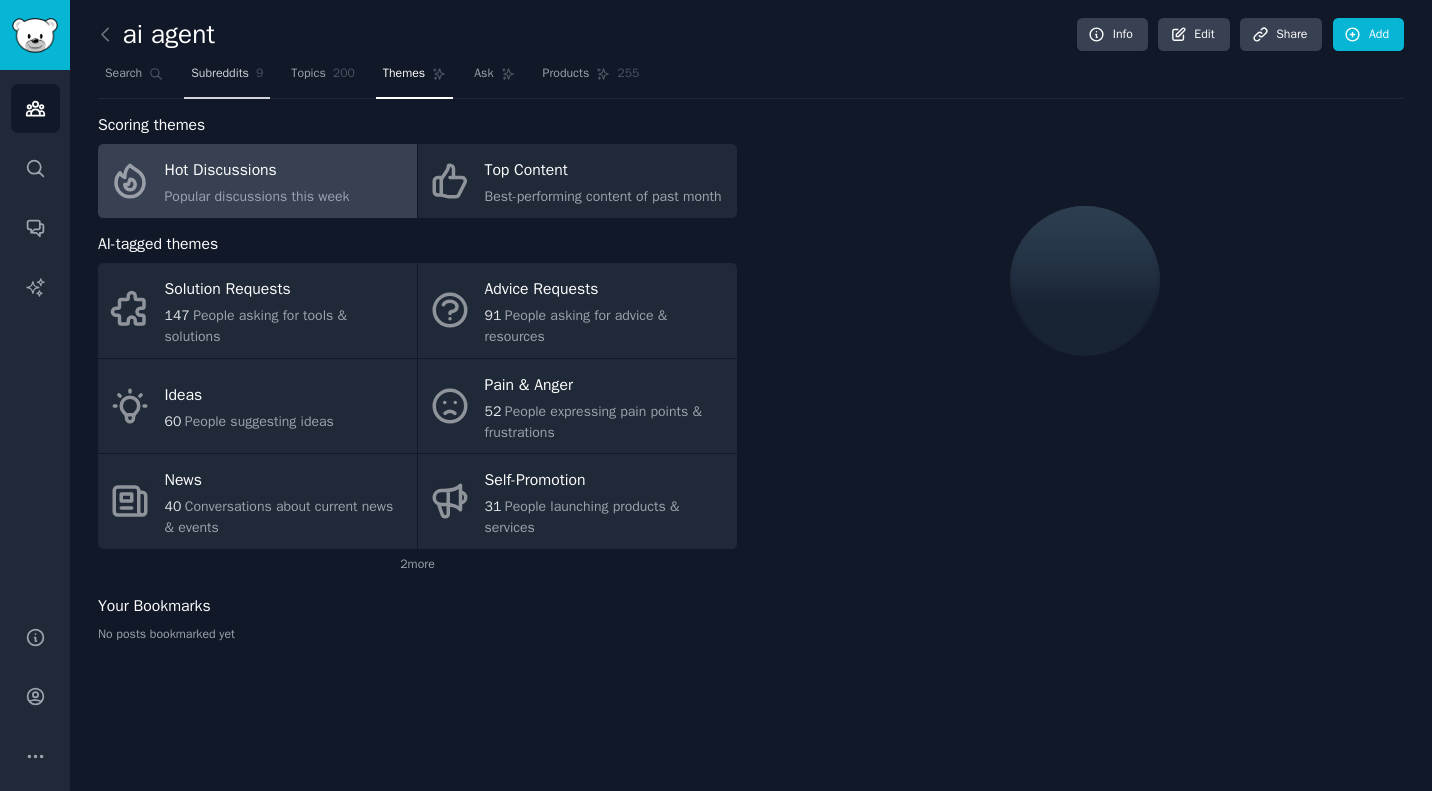 click on "Subreddits 9" at bounding box center [227, 78] 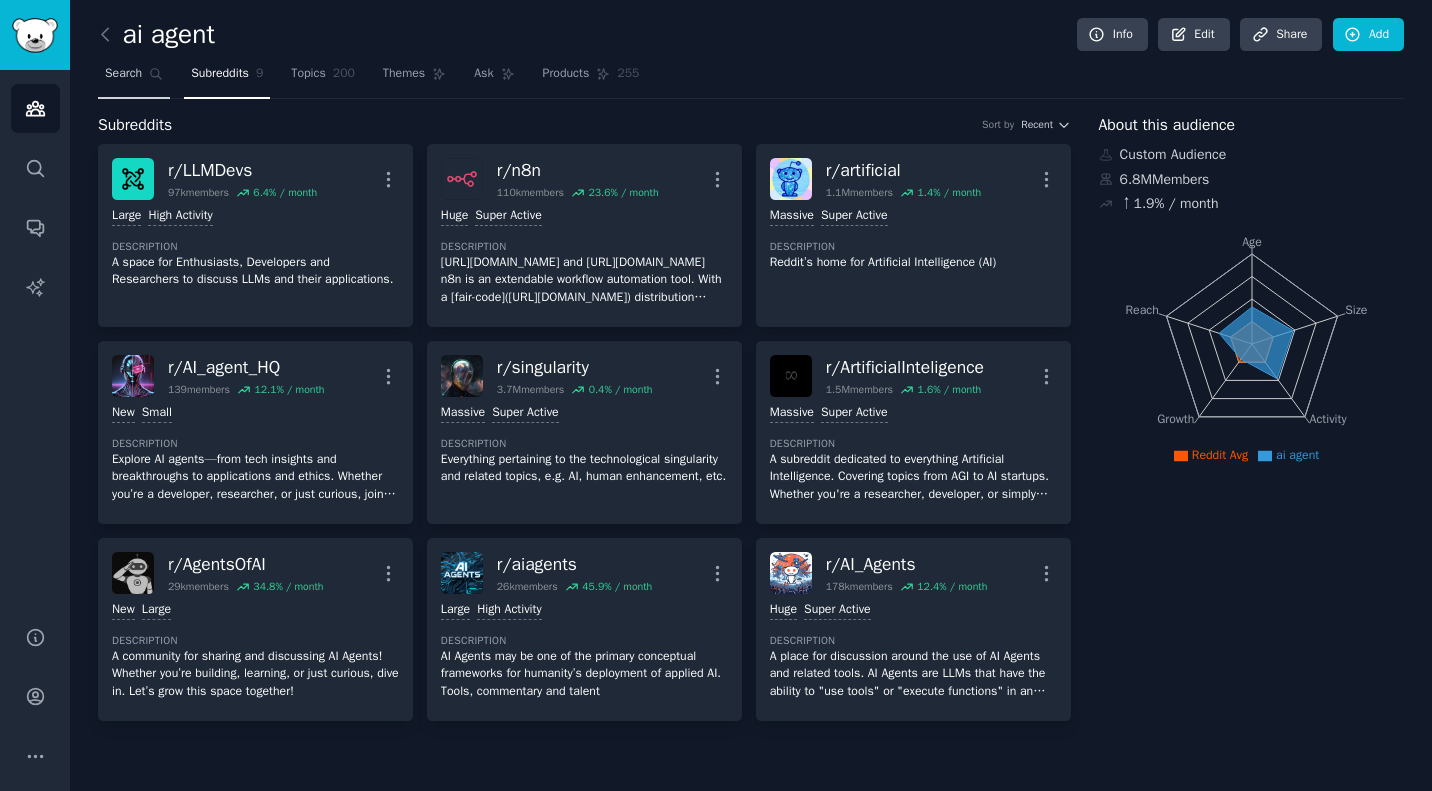 click on "Search" at bounding box center (123, 74) 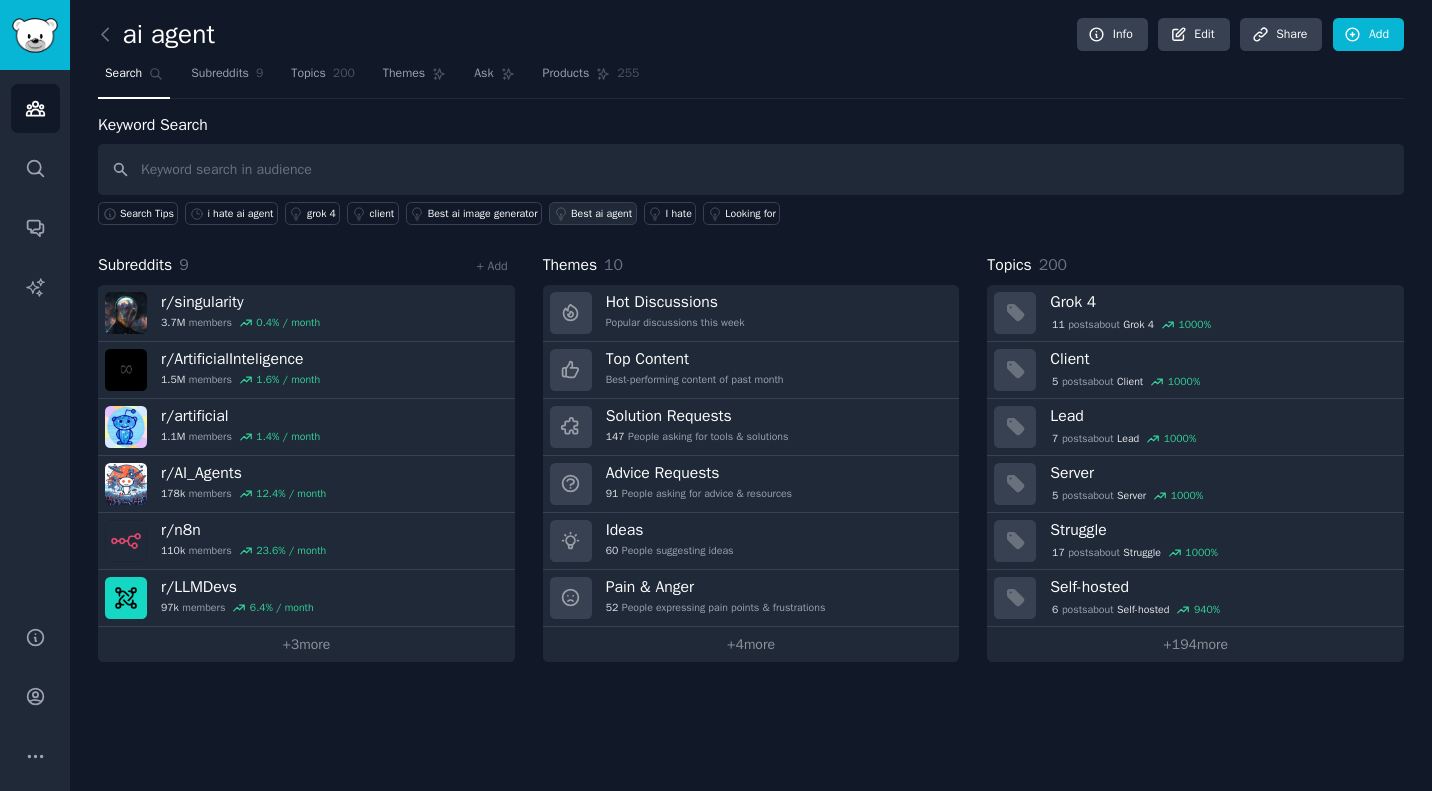 click on "Best ai agent" at bounding box center [593, 213] 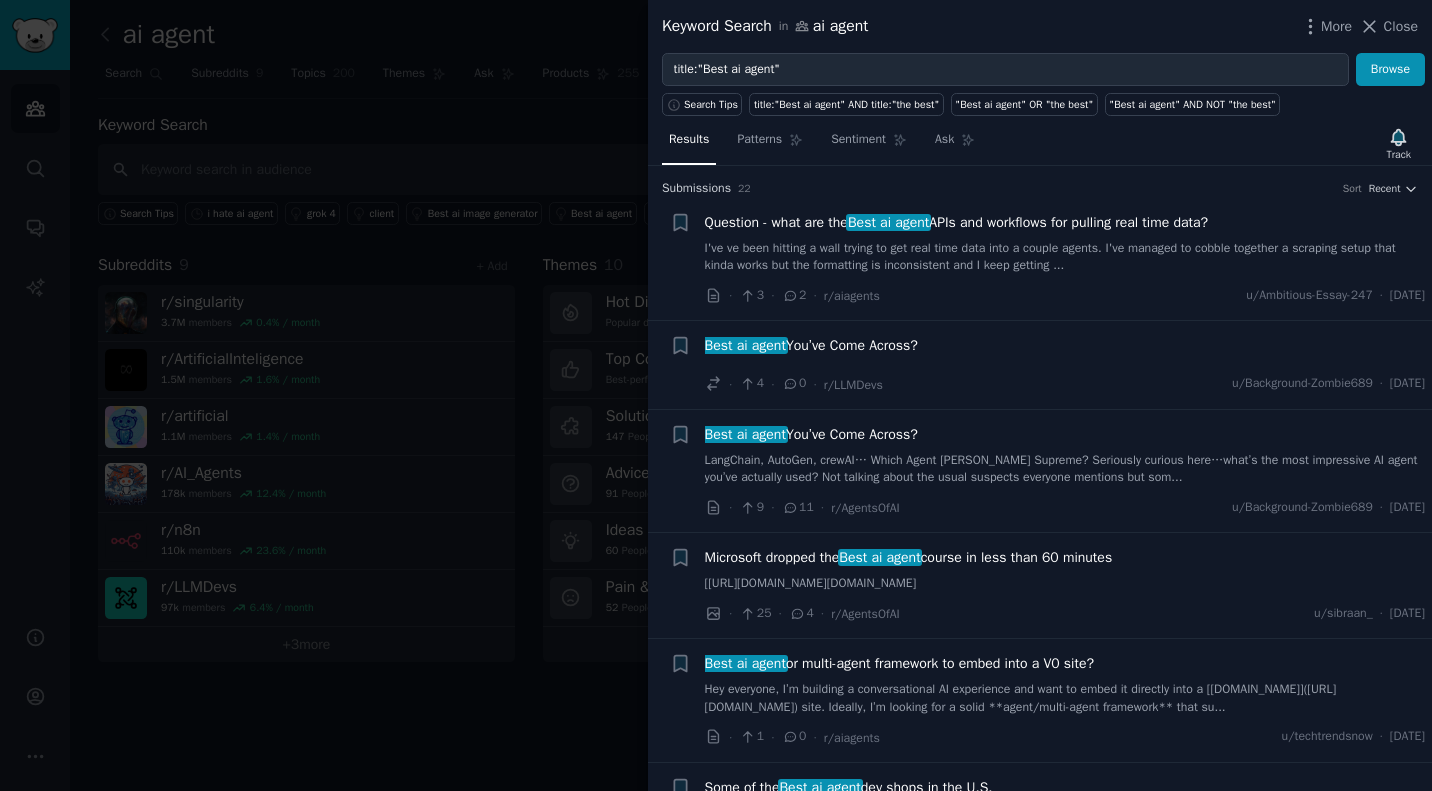 click on "Best ai agent" at bounding box center (888, 222) 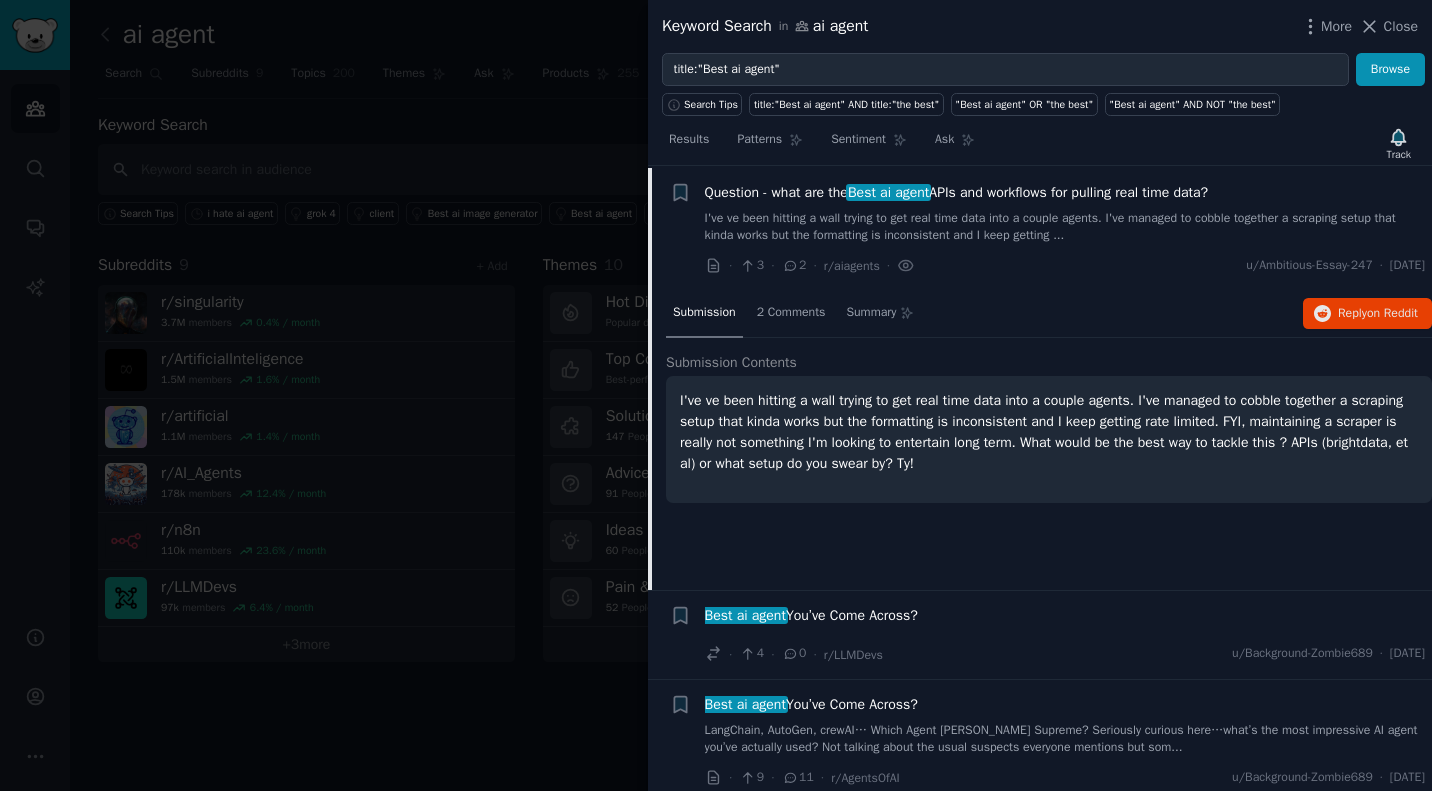 scroll, scrollTop: 31, scrollLeft: 0, axis: vertical 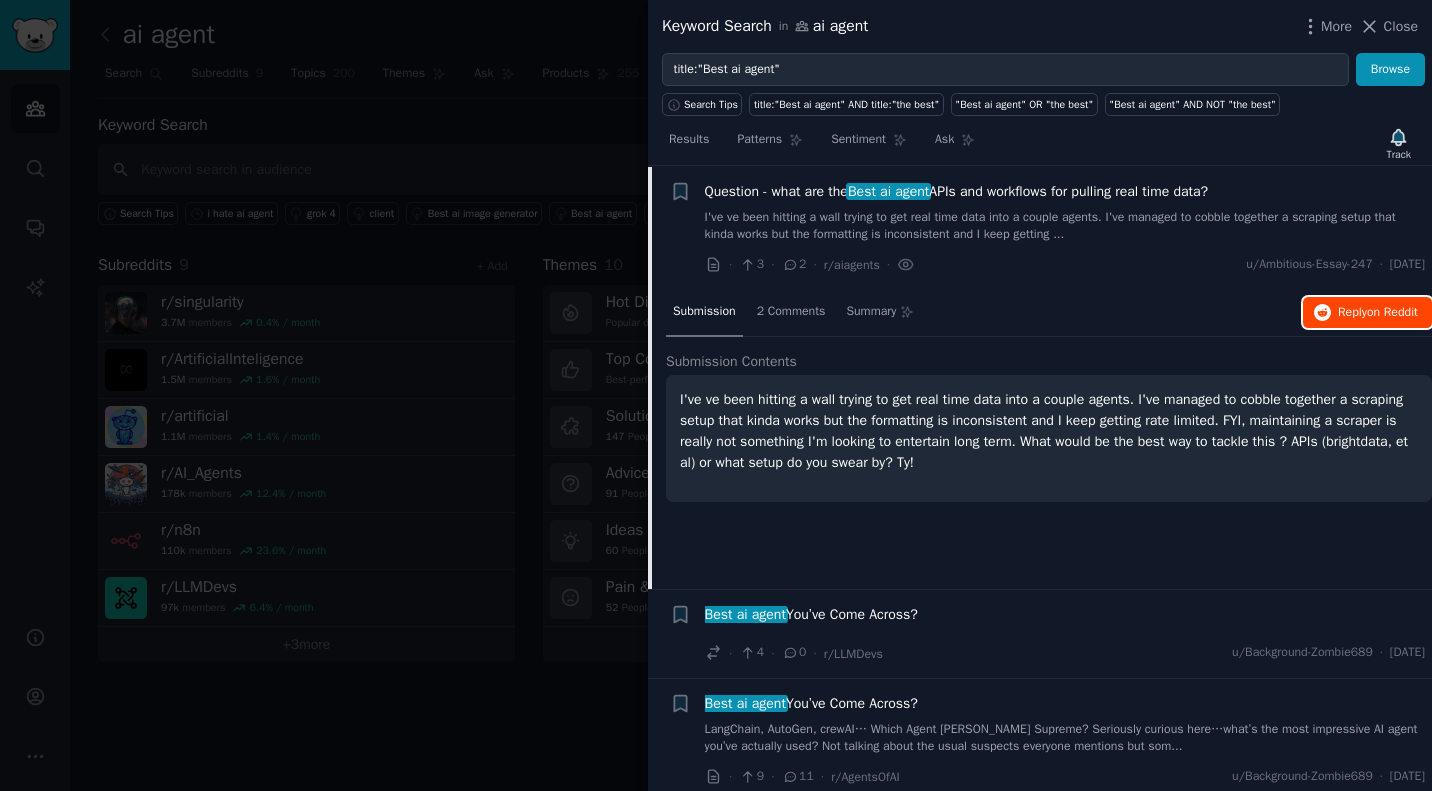 click 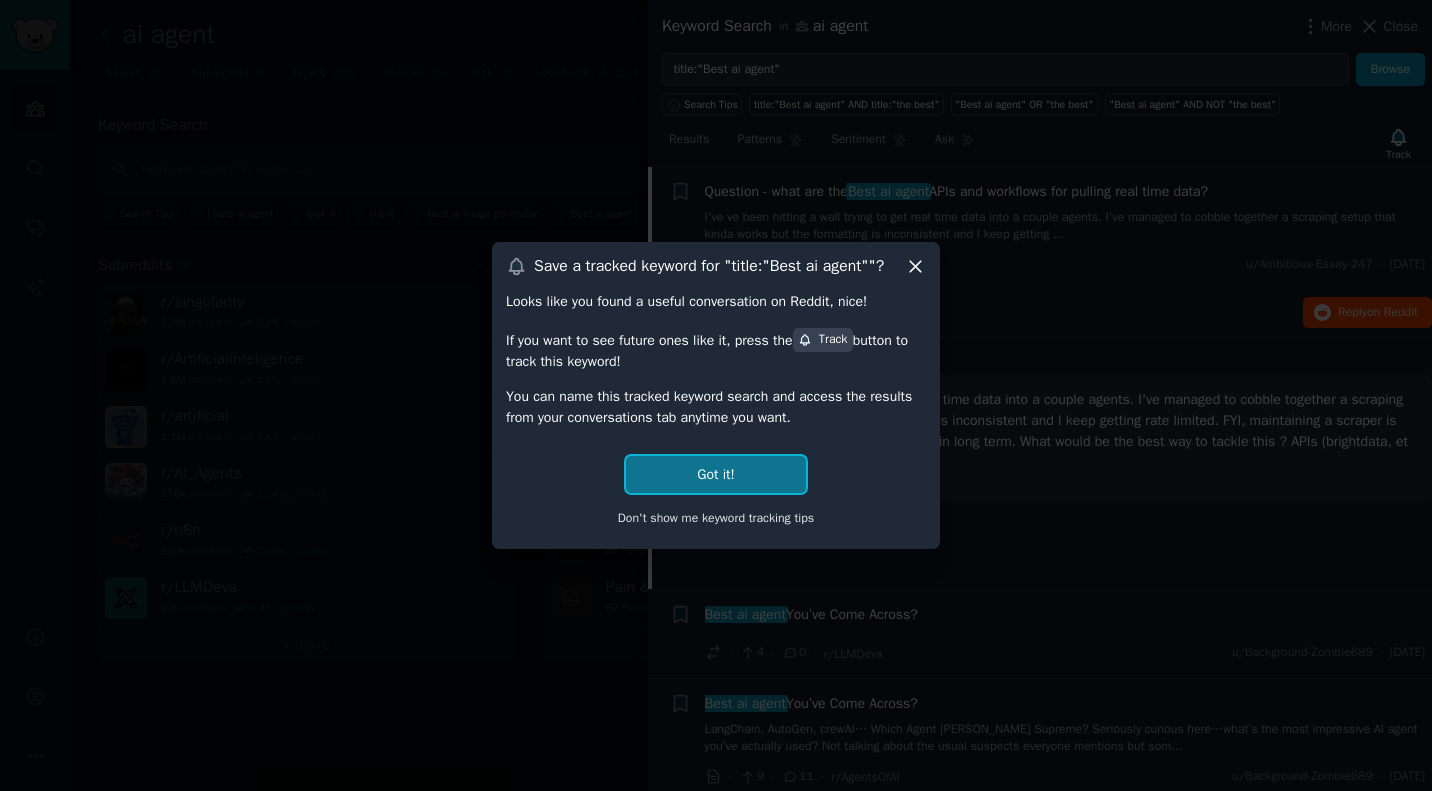 click on "Got it!" at bounding box center [715, 474] 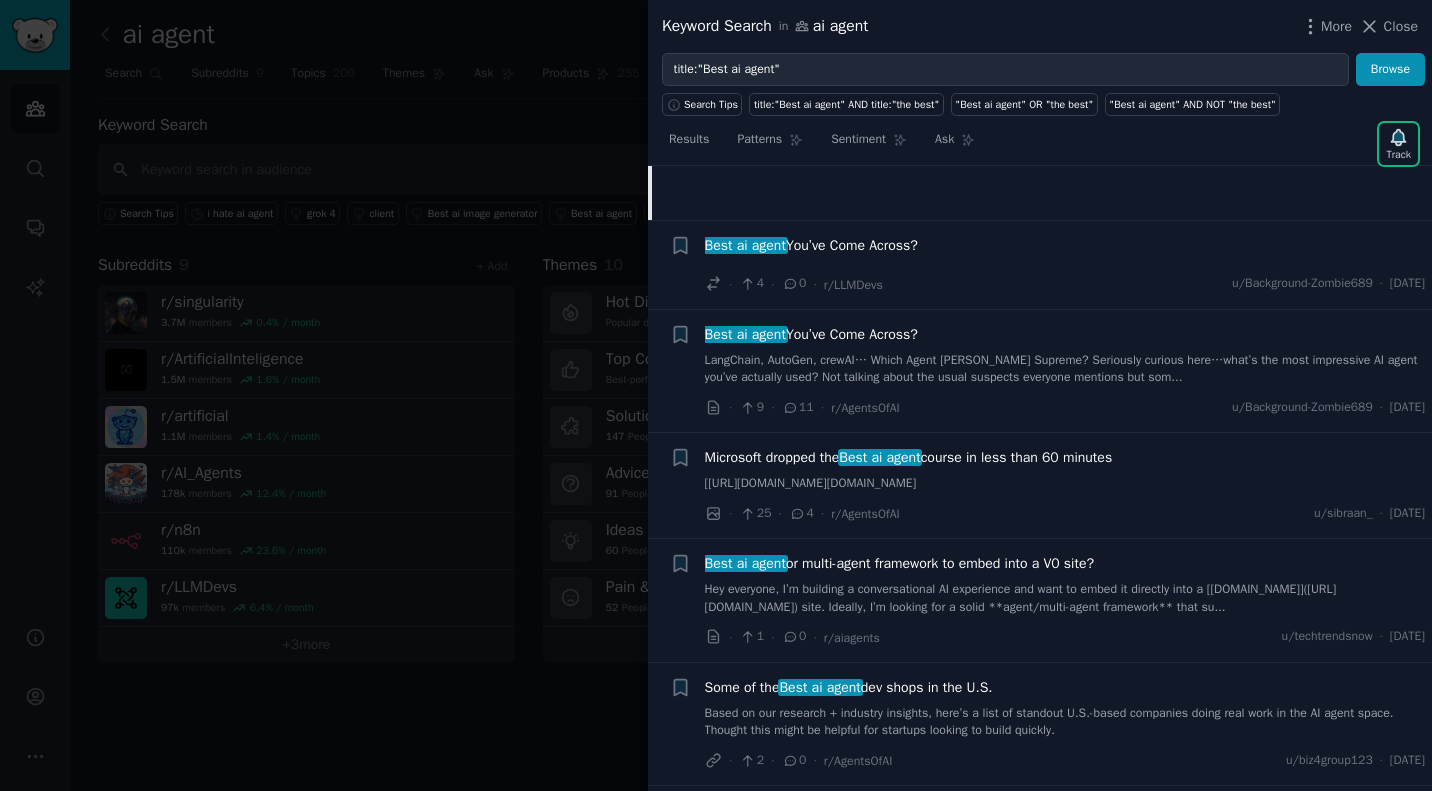 scroll, scrollTop: 401, scrollLeft: 0, axis: vertical 